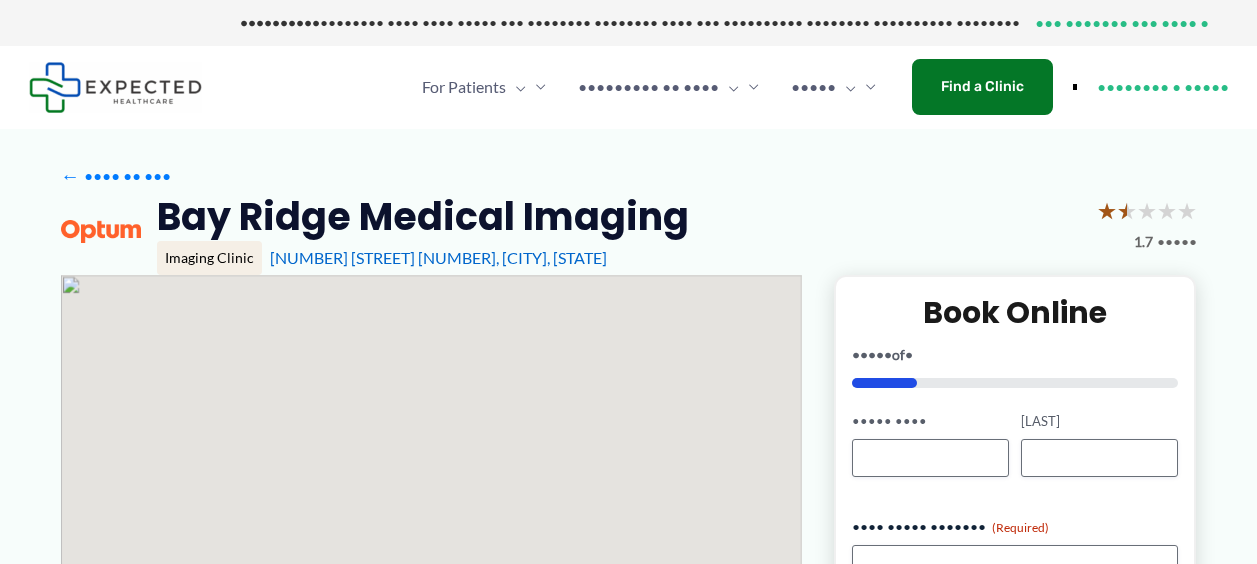 scroll, scrollTop: 0, scrollLeft: 0, axis: both 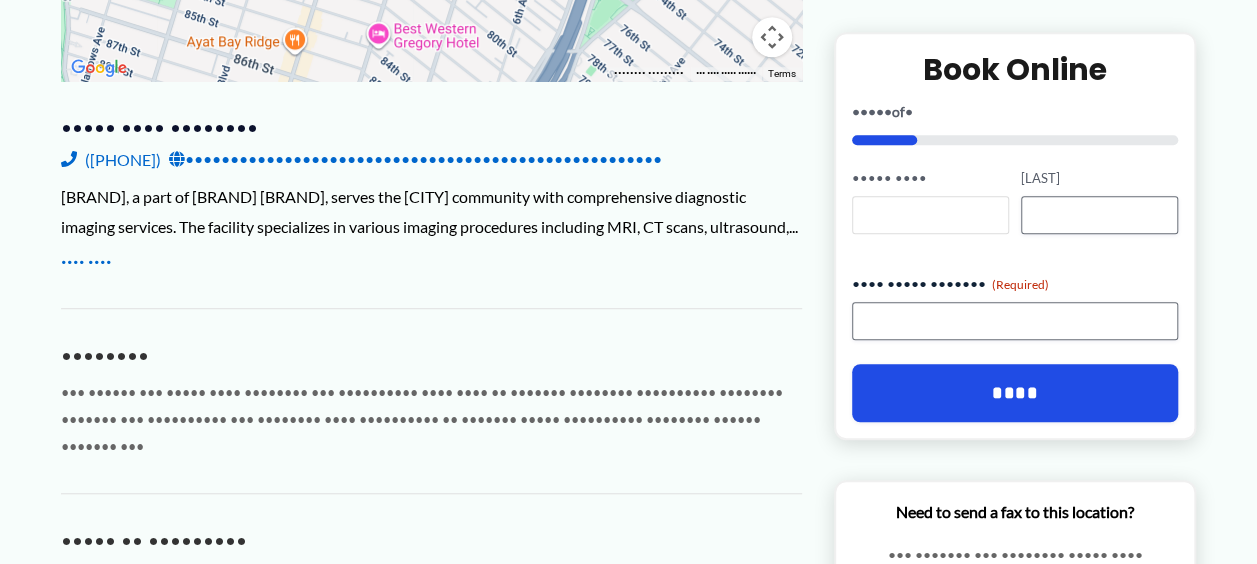 click on "••••• ••••" at bounding box center [930, 215] 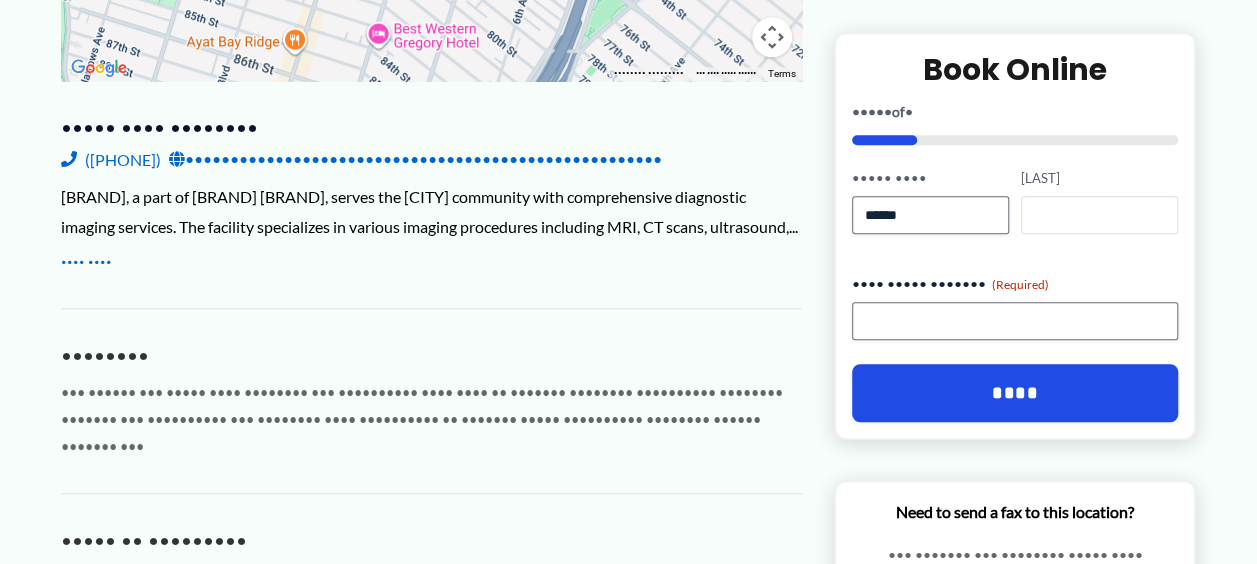 type on "•••••" 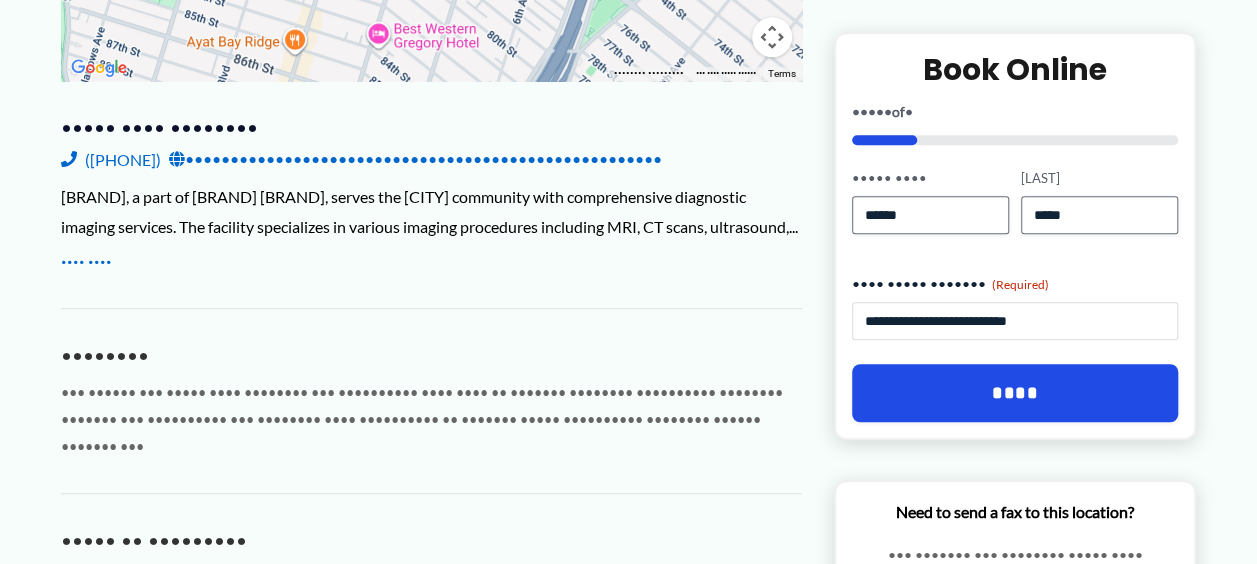 click on "**********" at bounding box center [1015, 321] 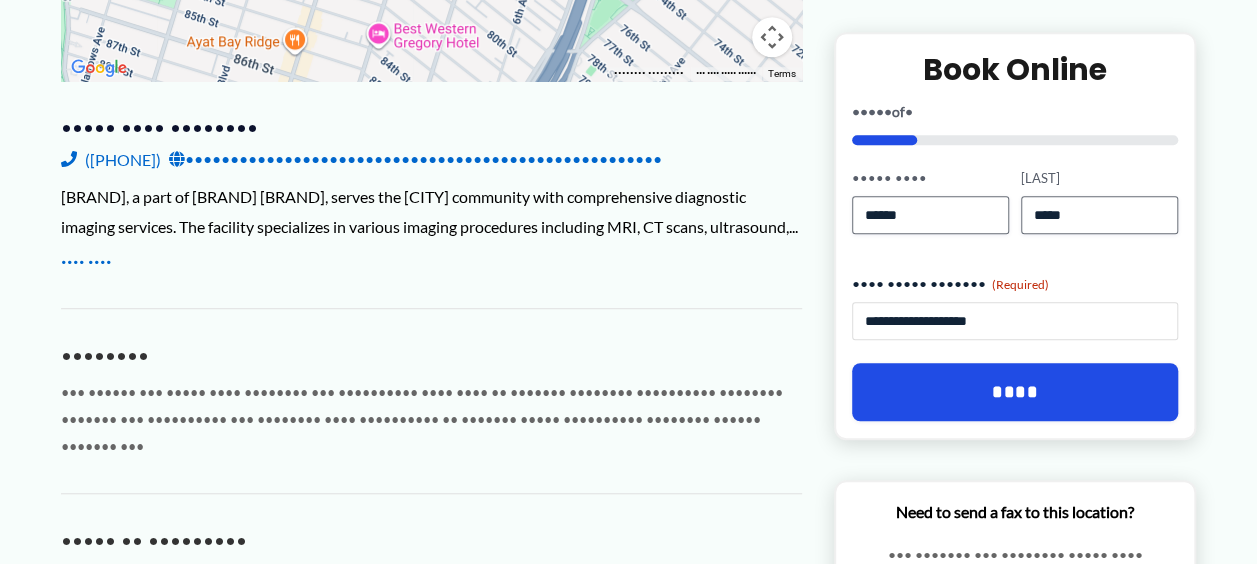 type on "••••••••••••••••••••" 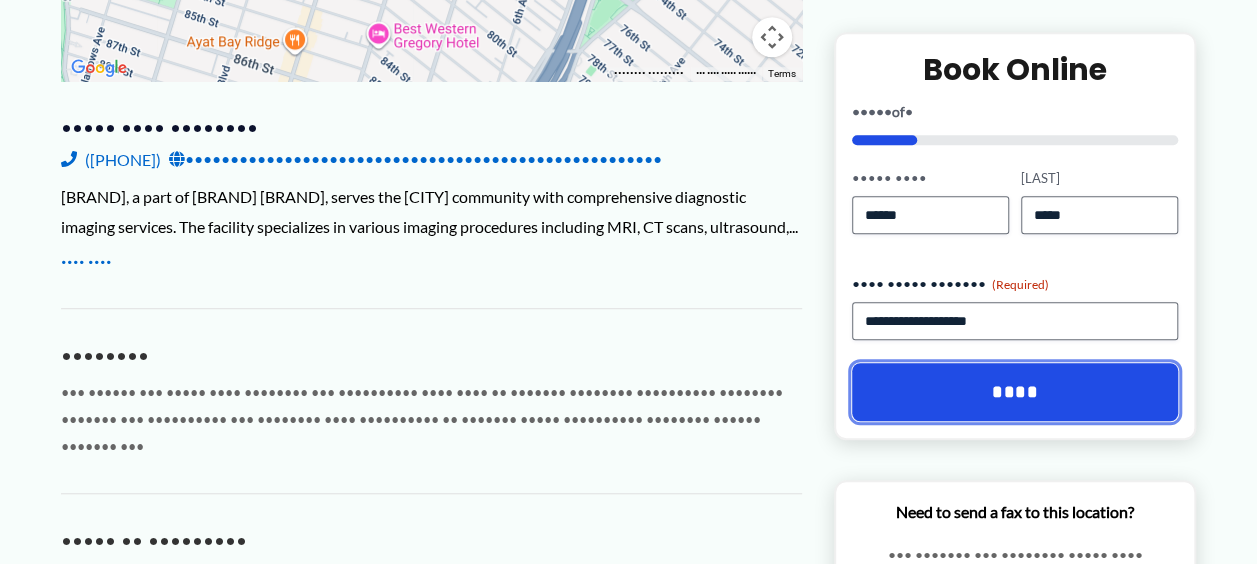 click on "****" at bounding box center (1015, 392) 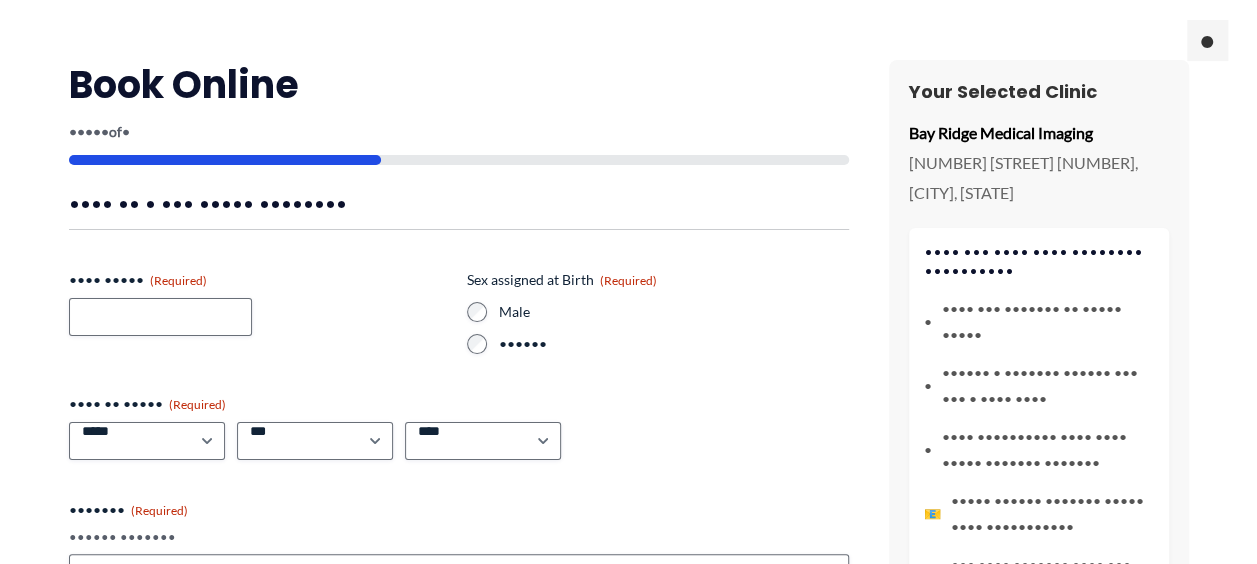 scroll, scrollTop: 554, scrollLeft: 0, axis: vertical 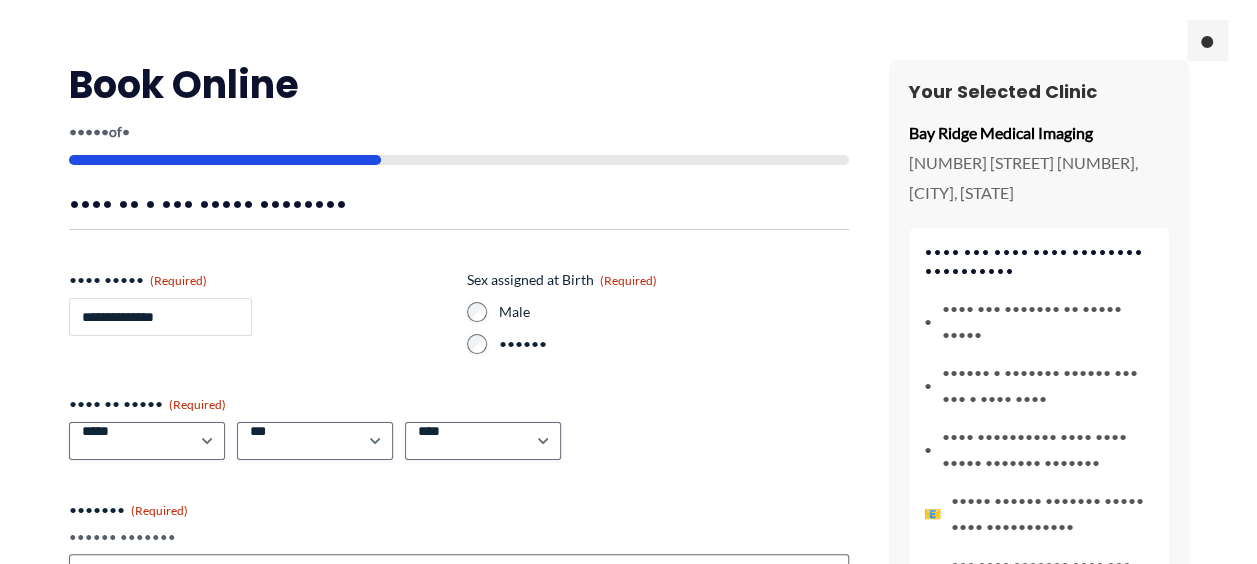 click on "••••••••••••••" at bounding box center [160, 317] 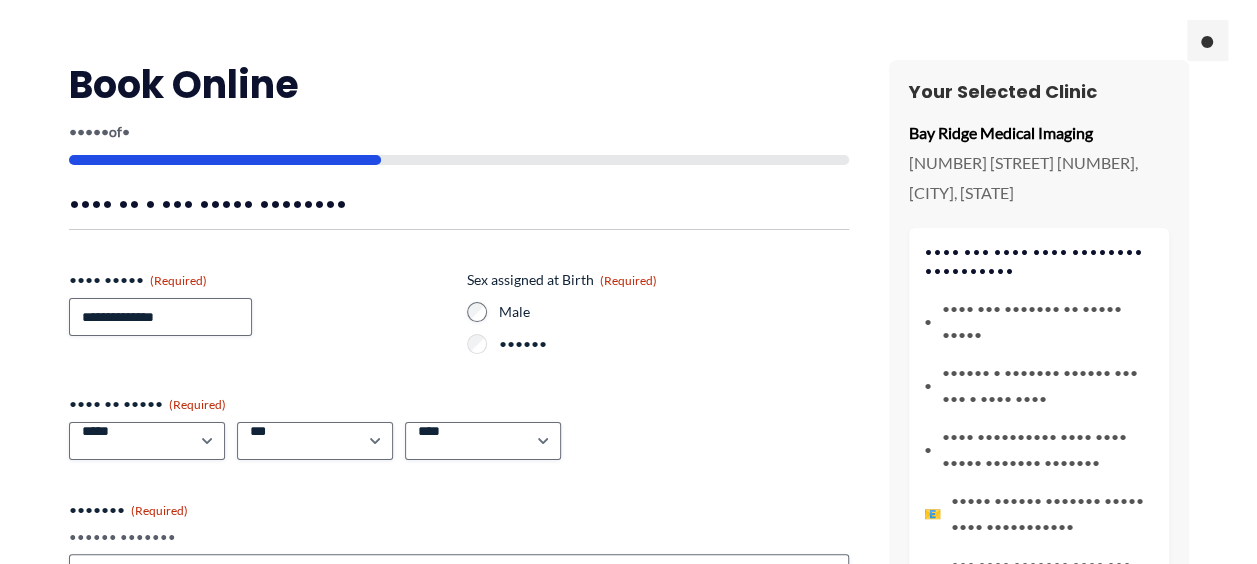scroll, scrollTop: 1048, scrollLeft: 0, axis: vertical 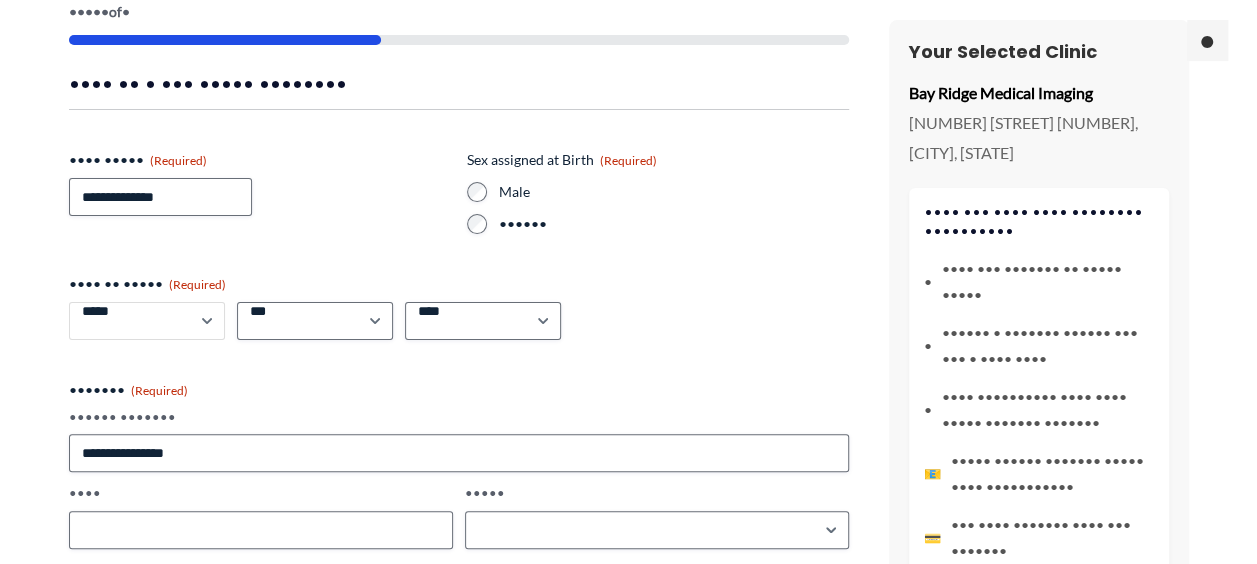 click on "••••• • • • • • • • • • •• •• ••" at bounding box center [147, 321] 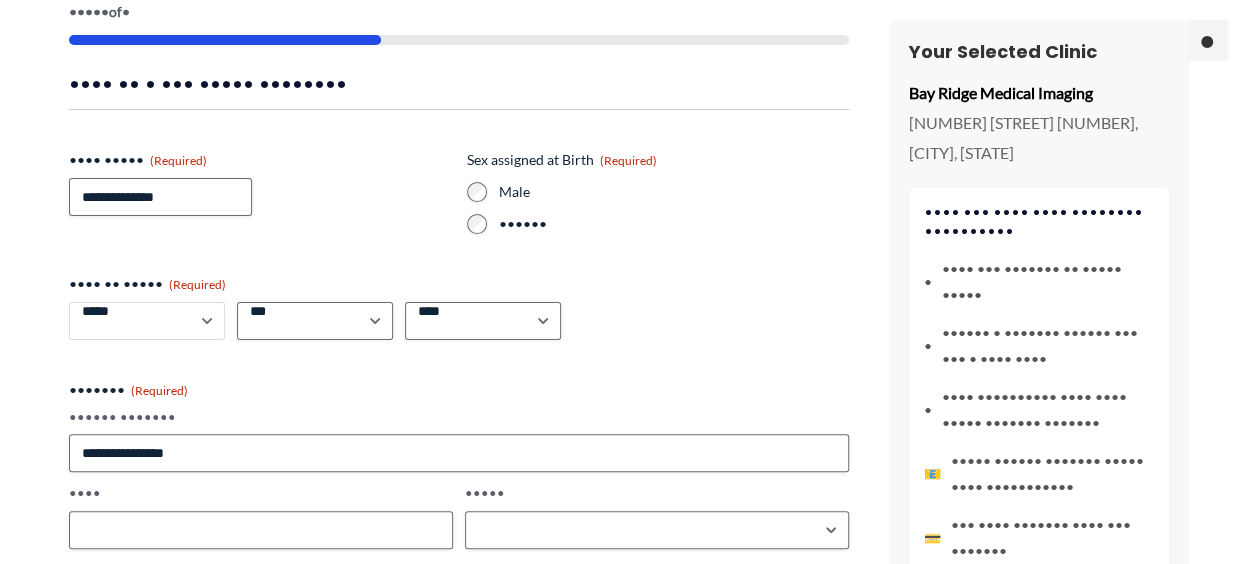 select on "•" 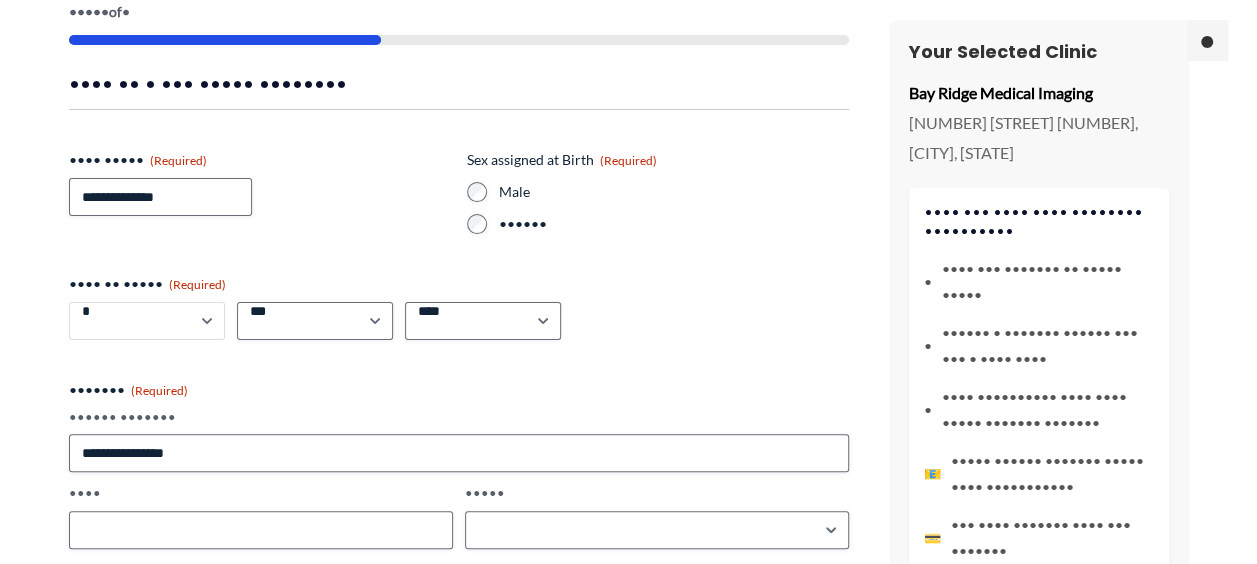 click on "••••• • • • • • • • • • •• •• ••" at bounding box center [147, 321] 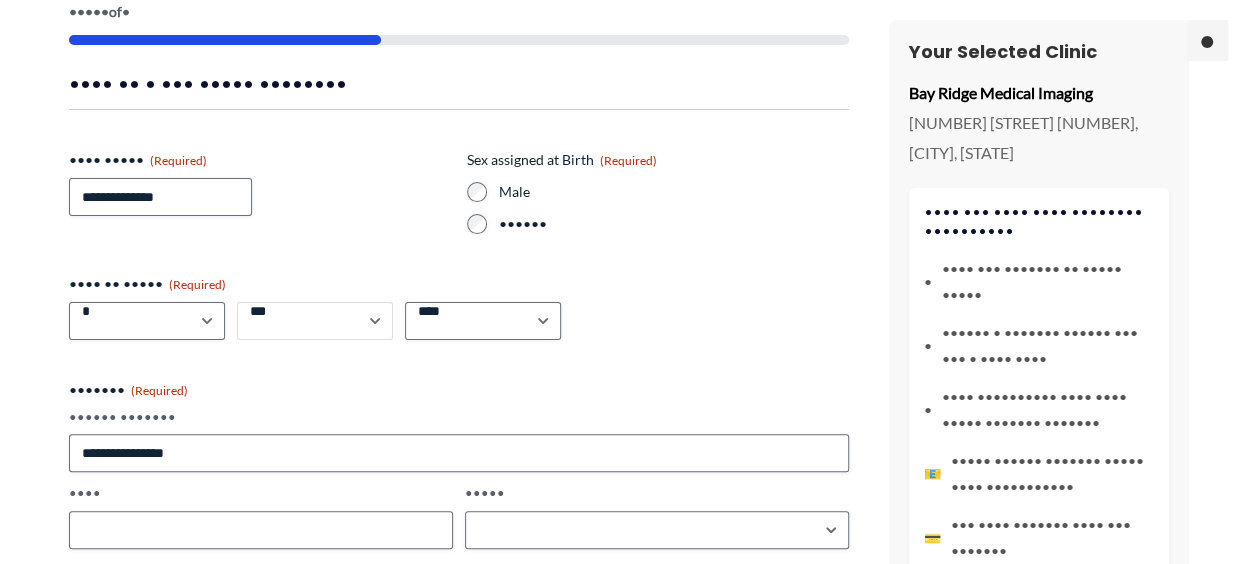click on "••• • • • • • • • • • •• •• •• •• •• •• •• •• •• •• •• •• •• •• •• •• •• •• •• •• •• ••" at bounding box center (315, 321) 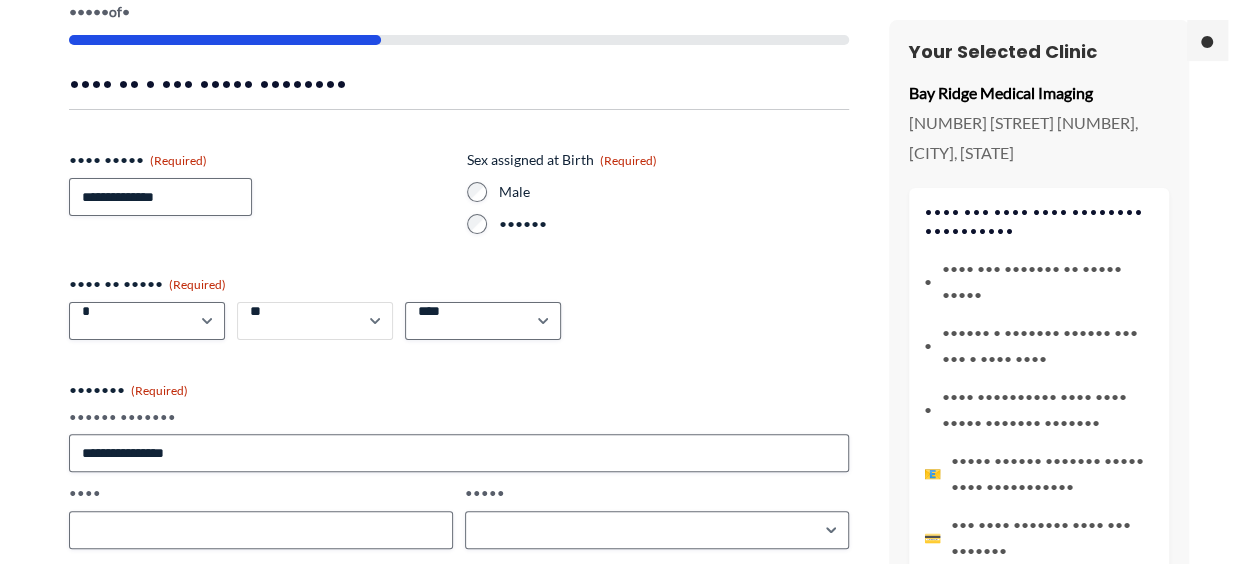 click on "••• • • • • • • • • • •• •• •• •• •• •• •• •• •• •• •• •• •• •• •• •• •• •• •• •• •• ••" at bounding box center (315, 321) 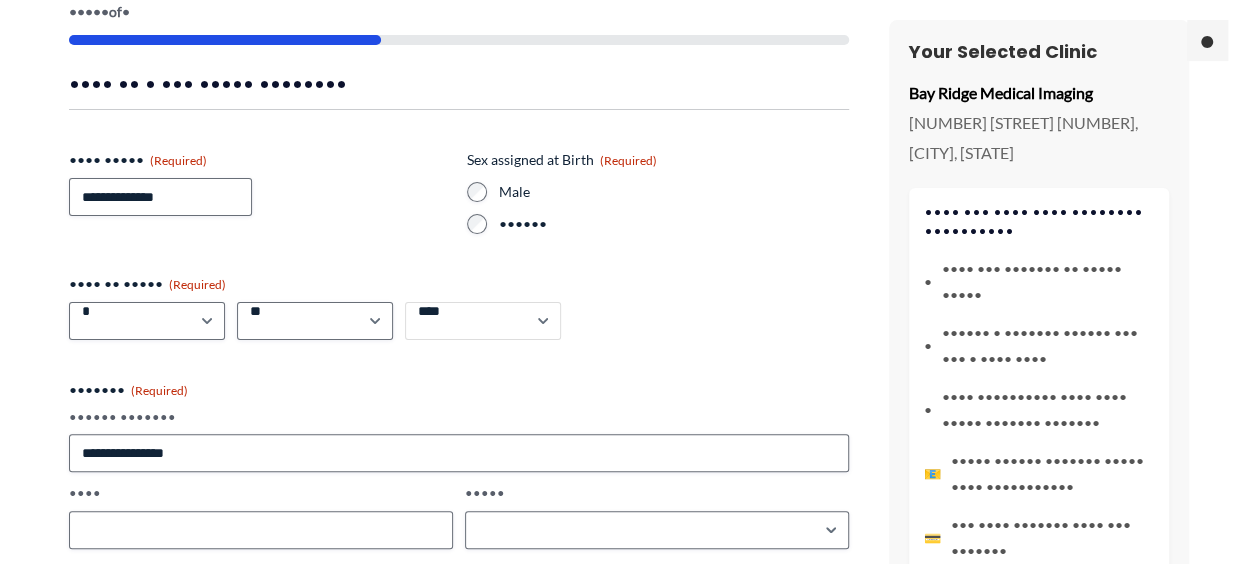click on "•••• •••• •••• •••• •••• •••• •••• •••• •••• •••• •••• •••• •••• •••• •••• •••• •••• •••• •••• •••• •••• •••• •••• •••• •••• •••• •••• •••• •••• •••• •••• •••• •••• •••• •••• •••• •••• •••• •••• •••• •••• •••• •••• •••• •••• •••• •••• •••• •••• •••• •••• •••• •••• •••• •••• •••• •••• •••• •••• •••• •••• •••• •••• •••• •••• •••• •••• •••• •••• •••• •••• •••• •••• •••• •••• •••• •••• •••• •••• •••• •••• •••• •••• •••• •••• •••• •••• •••• •••• •••• •••• •••• •••• •••• •••• •••• •••• •••• •••• •••• •••• •••• •••• •••• •••• •••• •••• ••••" at bounding box center [483, 321] 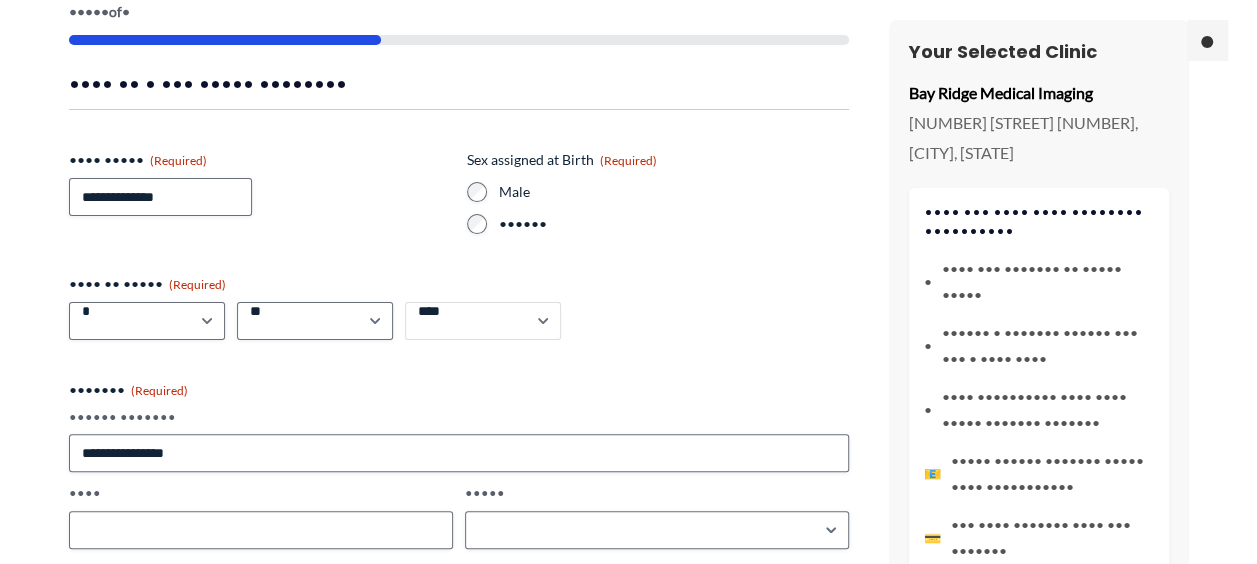 select on "****" 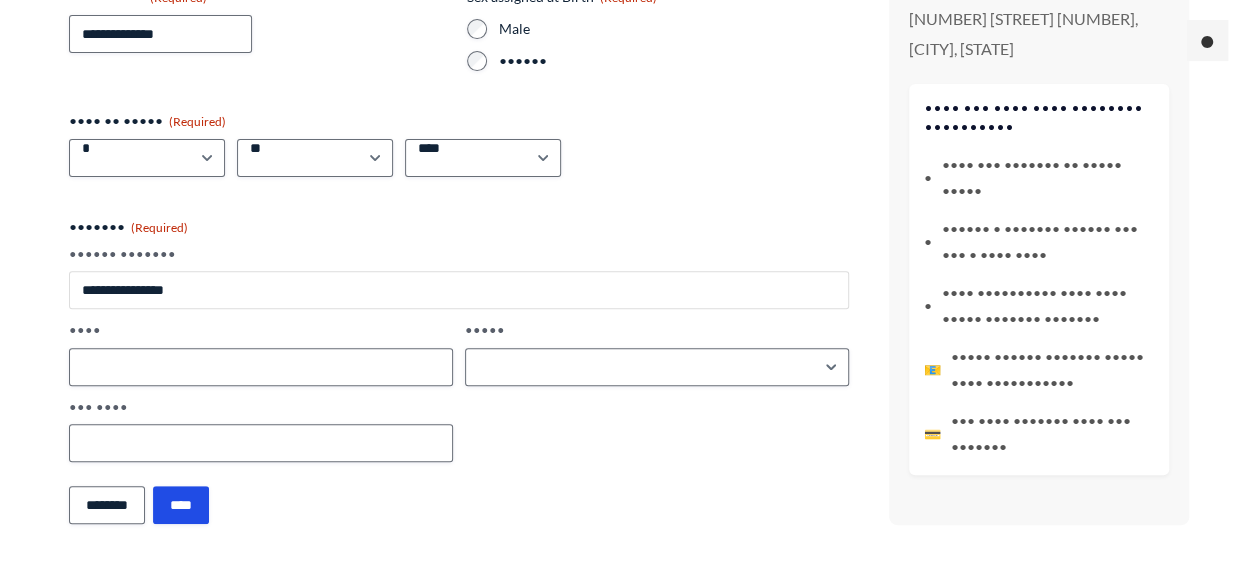 click on "•••••• •••••••" at bounding box center (459, 290) 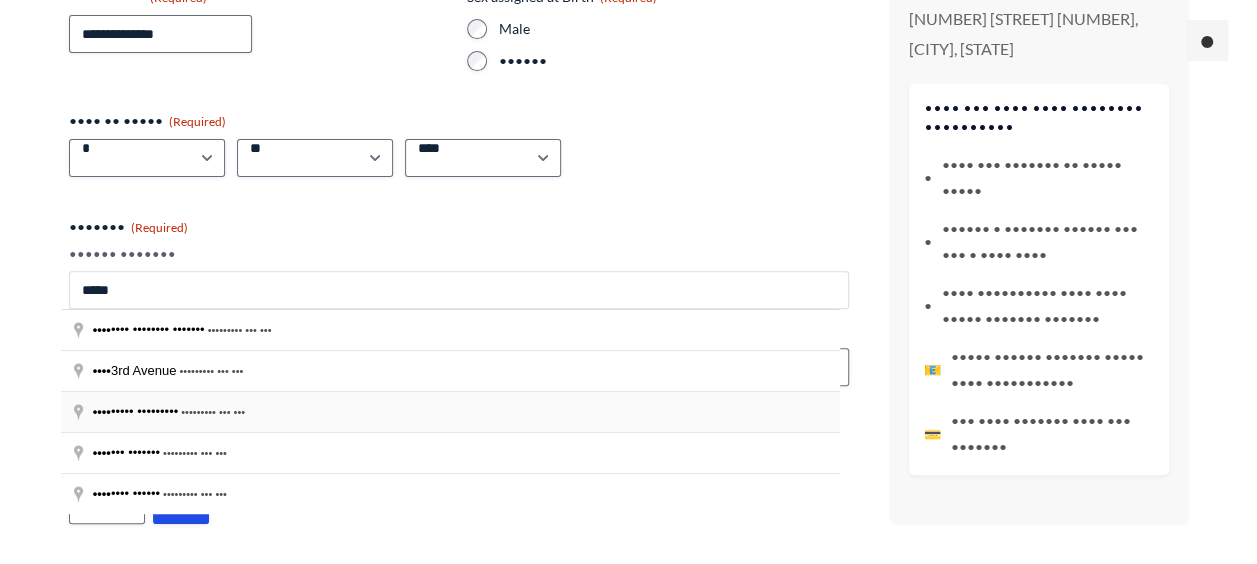 type on "****" 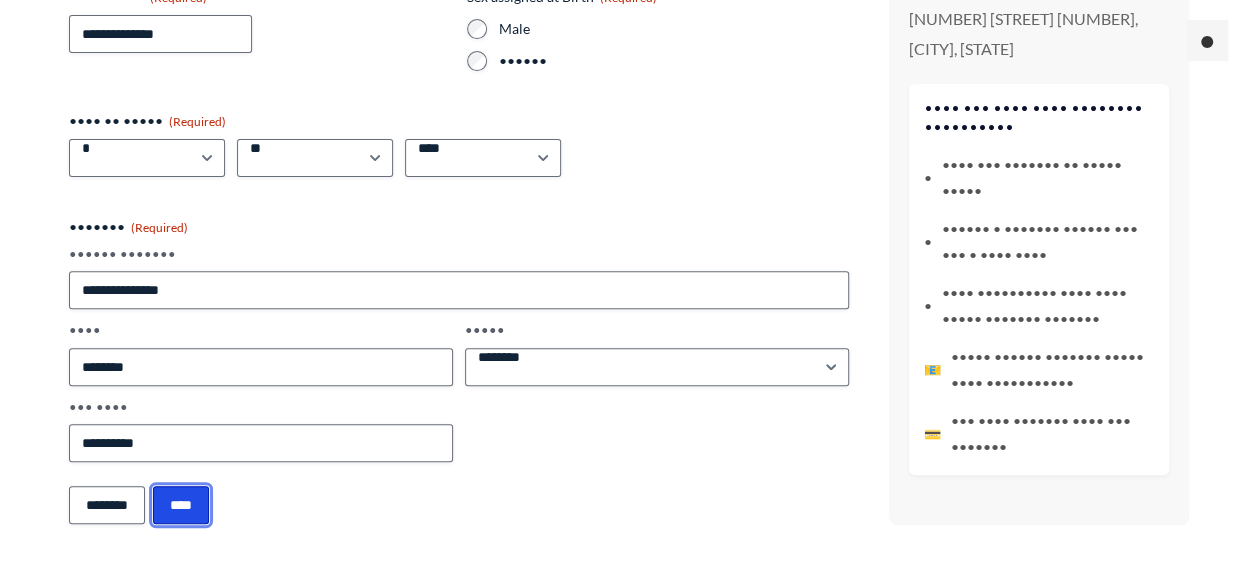 click on "****" at bounding box center [181, 505] 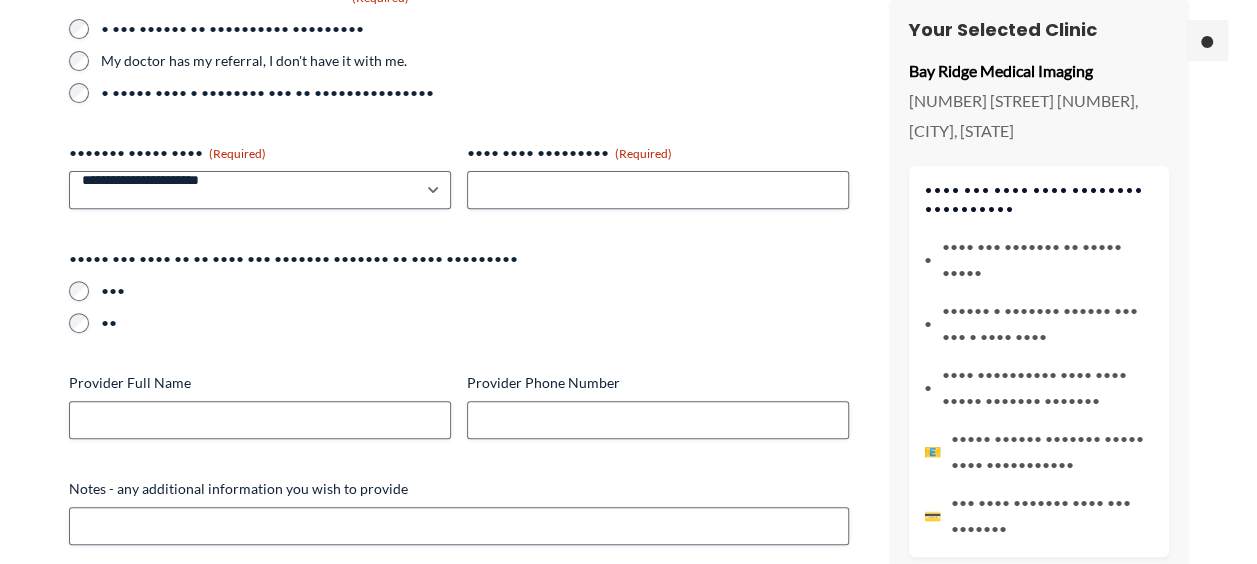 scroll, scrollTop: 724, scrollLeft: 0, axis: vertical 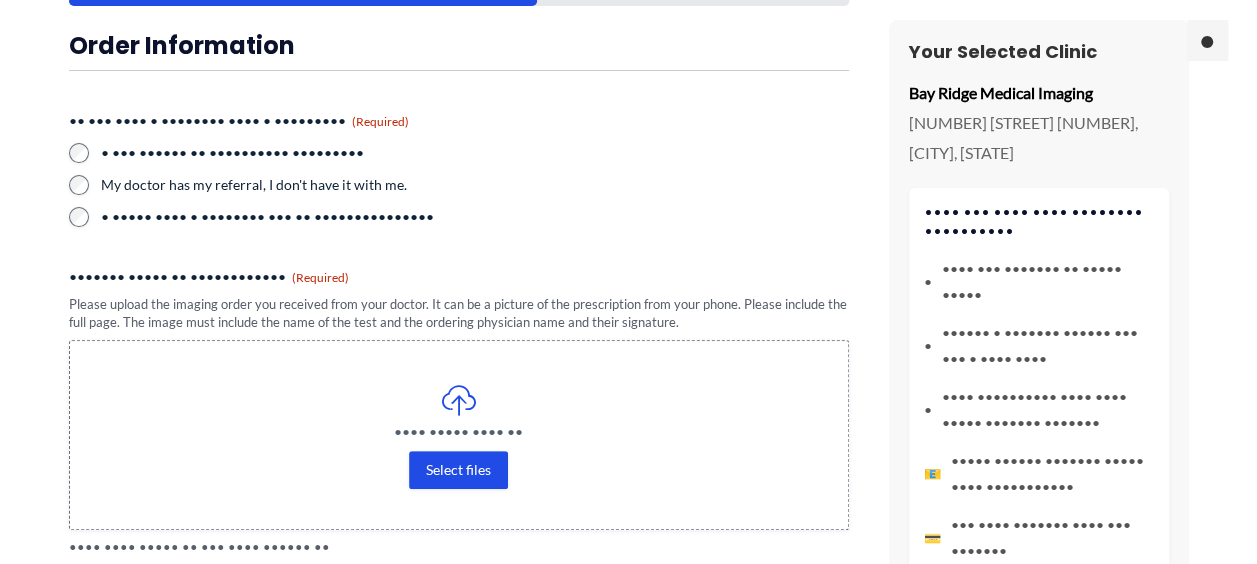 click on "•••• ••••• •••• ••
•••••• •••••" at bounding box center [459, 435] 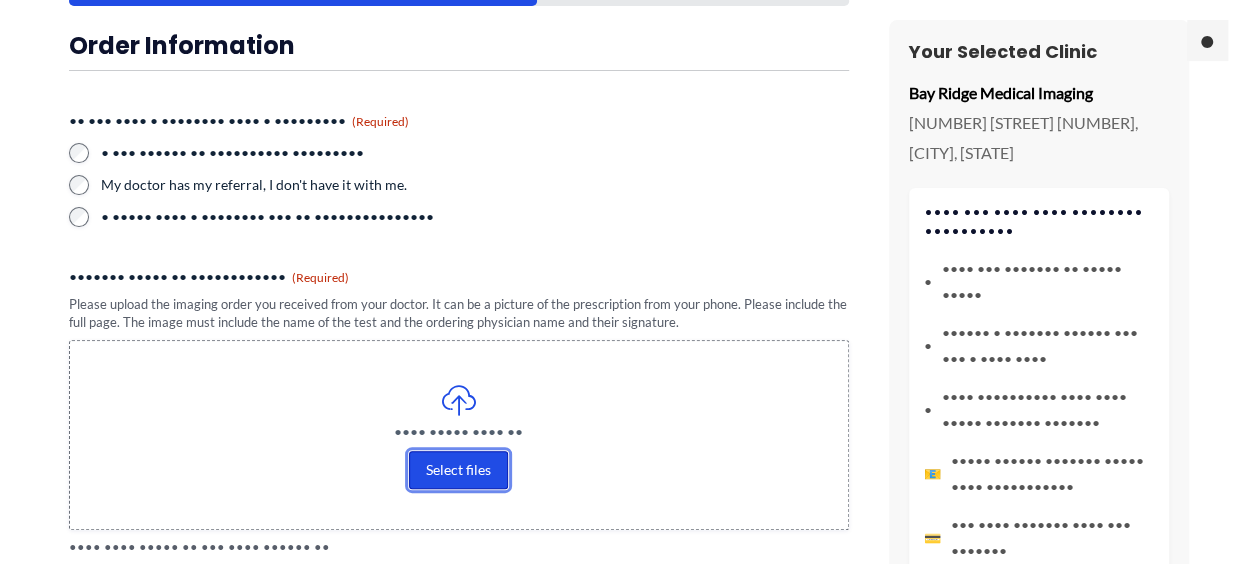 click on "Select files" at bounding box center [458, 470] 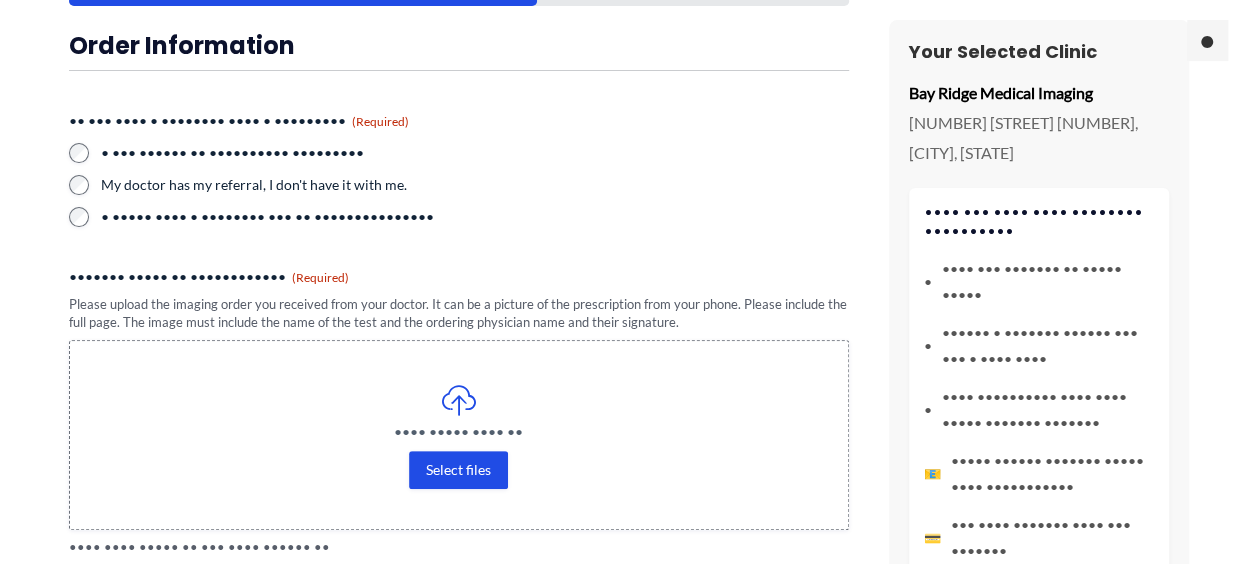 click on "•••• ••••• •••• ••
•••••• •••••" at bounding box center (459, 435) 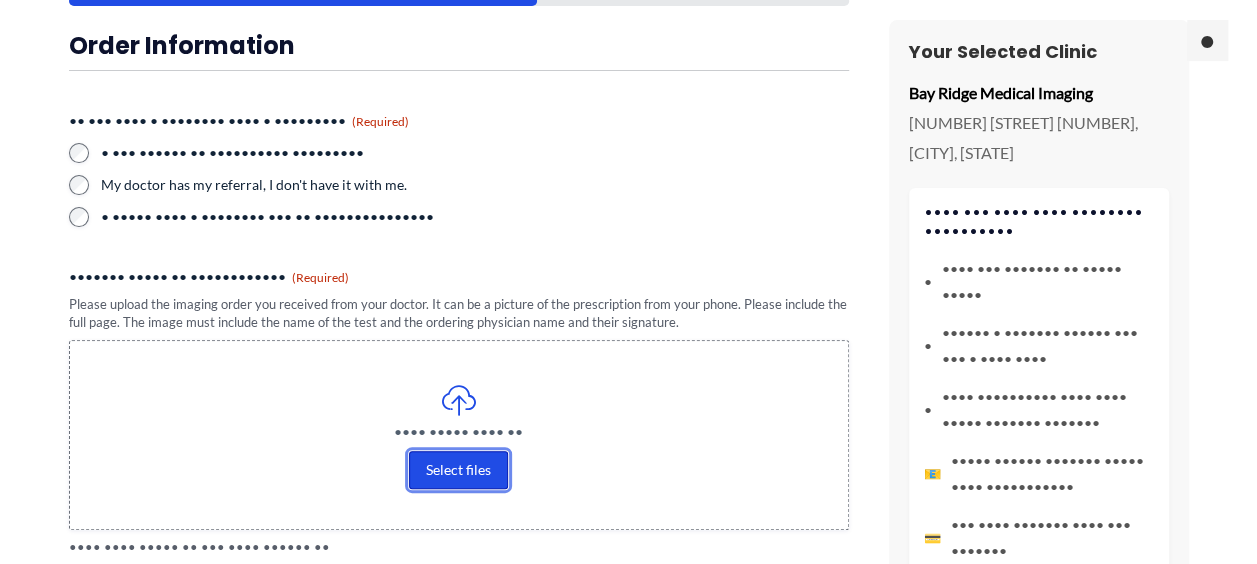 click on "Select files" at bounding box center (458, 470) 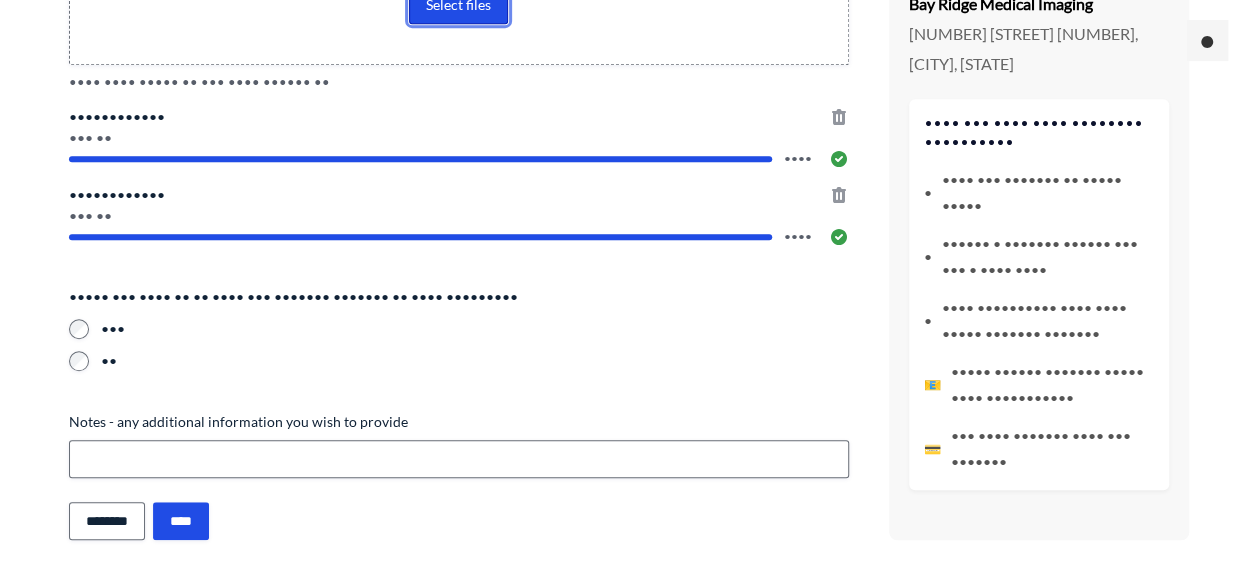 scroll, scrollTop: 638, scrollLeft: 0, axis: vertical 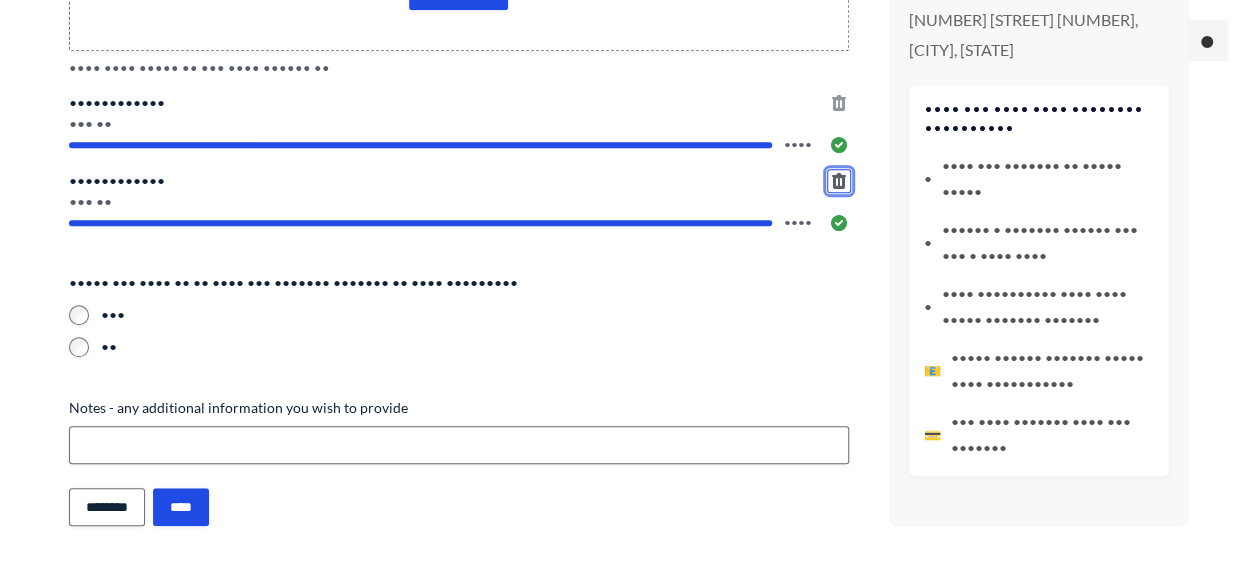 click at bounding box center [839, 181] 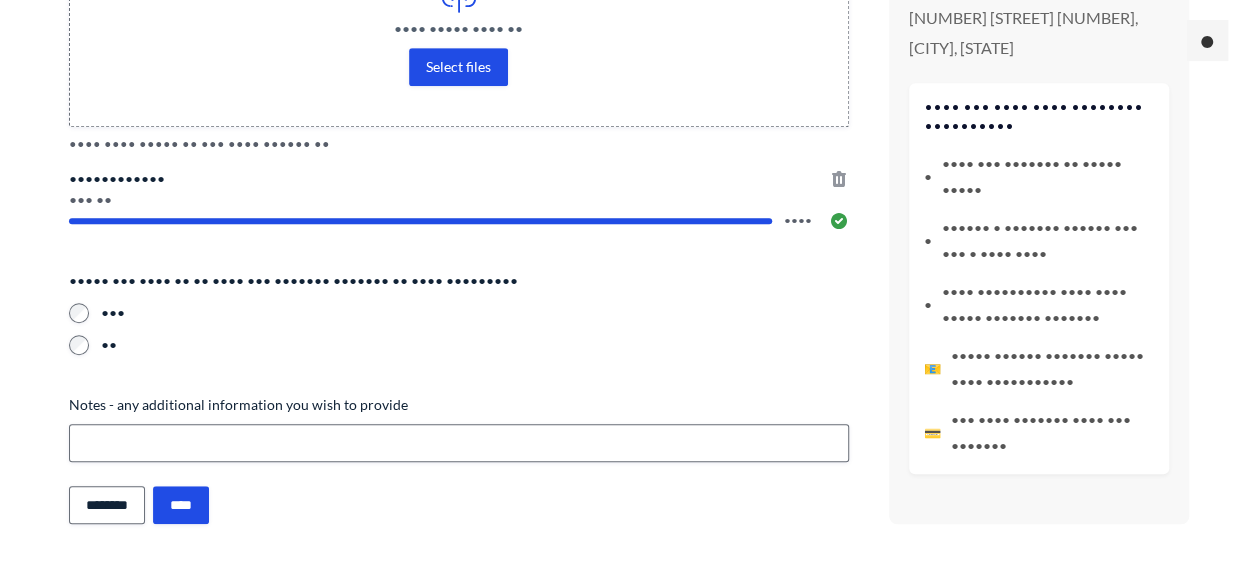 scroll, scrollTop: 560, scrollLeft: 0, axis: vertical 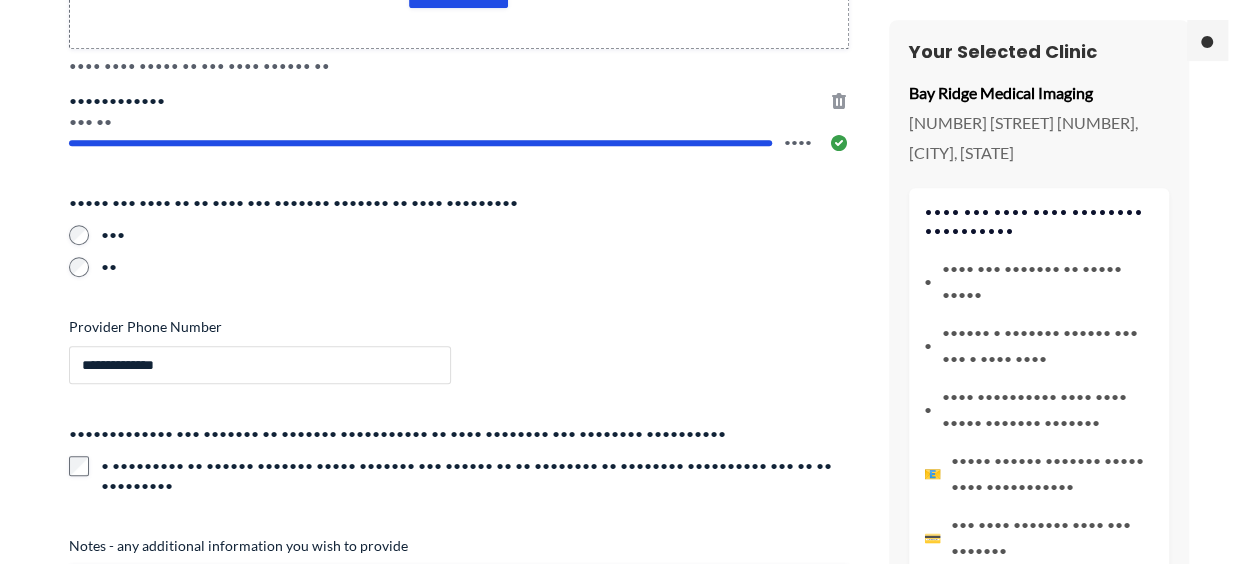 click on "••••••••••••••" at bounding box center (260, 365) 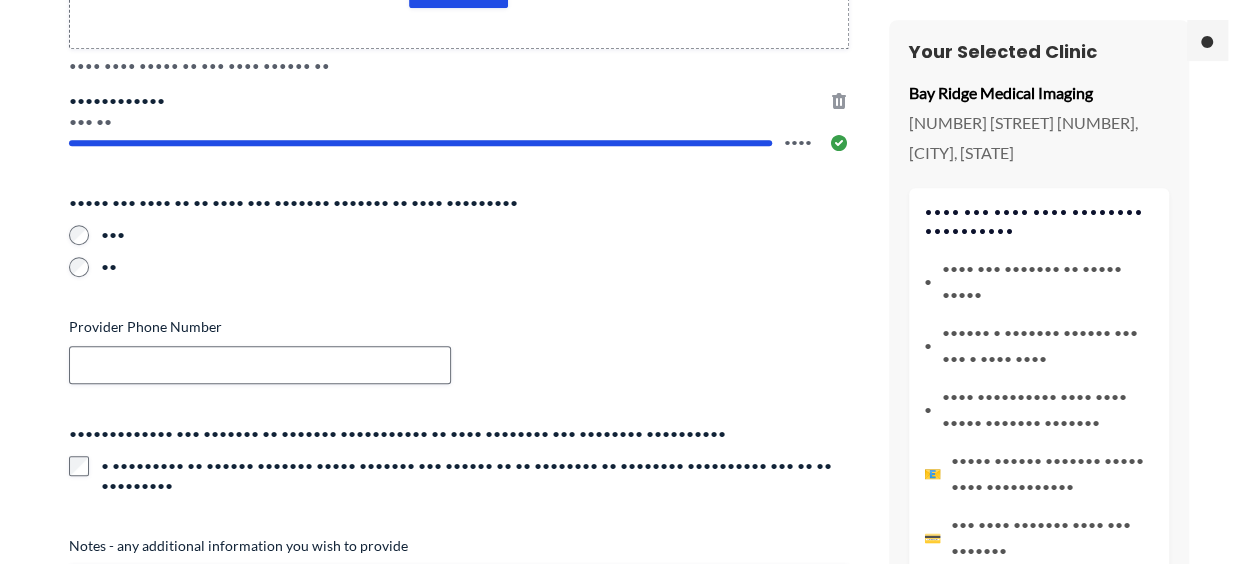 click on "••••• ••••••••••• •• ••• •••• • •••••••• •••• • ••••••••• ••••••••••
• ••• •••••• •• •••••••••• •••••••••
•• •••••• ••• •• ••••••••• • ••••• •••• •• •••• •••
• ••••• •••• • •••••••• ••• •• •••••••••••••••
••••••• ••••• •••• •••••••••• ••••••••••••••••••••••• ••• ••••••• •••••••••• ••••• ••••••••••••••••• •••••••••••••••••••• ••••••••••••• ••••• •••• •••• ••••••••• •••••••••• •••• ••••• •• •••••• •••• ••••••• ••• •••• •••••••• ••• •••••••••••
••••••• •••• ••••••••
•••• ••••••••
•••• • ••••••• ••••••••
••••••• ••••• •• •••••••••••• •••••••••• •••••• •••••• ••• ••••••• ••••• ••• •••••••• •••• •••• ••••••• •• ••• •• • ••••••• •• ••• •••••••••••• •••• •••• •••••• •••••• ••••••• ••• •••• ••••• ••• ••••• •••• ••••••• ••• •••• •• ••• •••• ••• ••• •••••••• ••••••••• •••• ••• ••••• ••••••••••
•••• ••••• •••• ••
•••••• •••••" at bounding box center [459, 75] 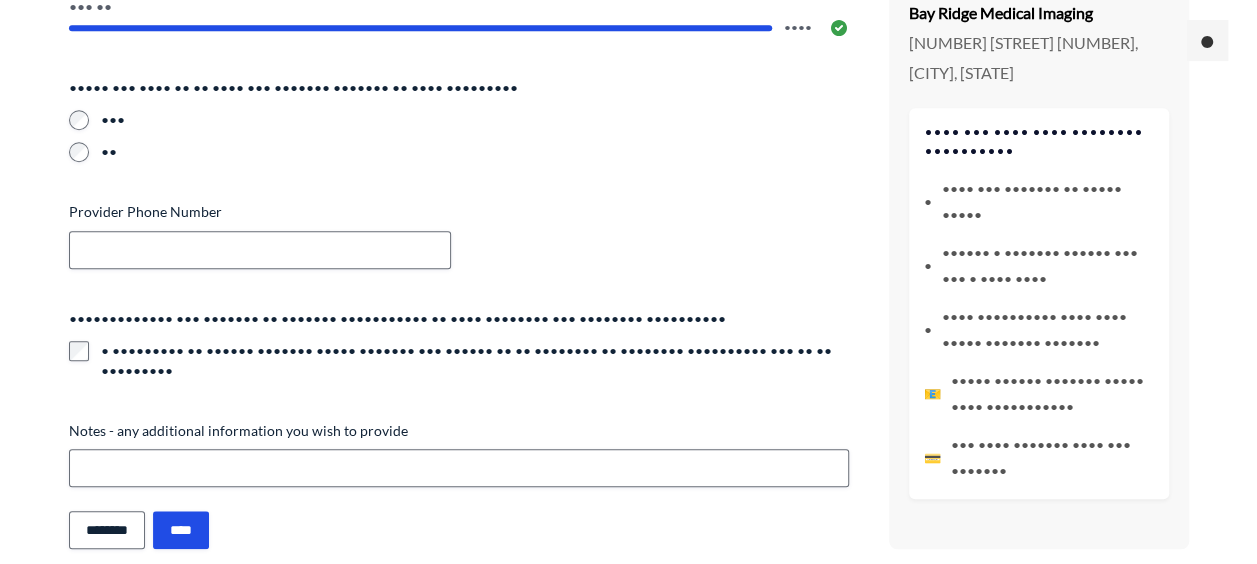 scroll, scrollTop: 758, scrollLeft: 0, axis: vertical 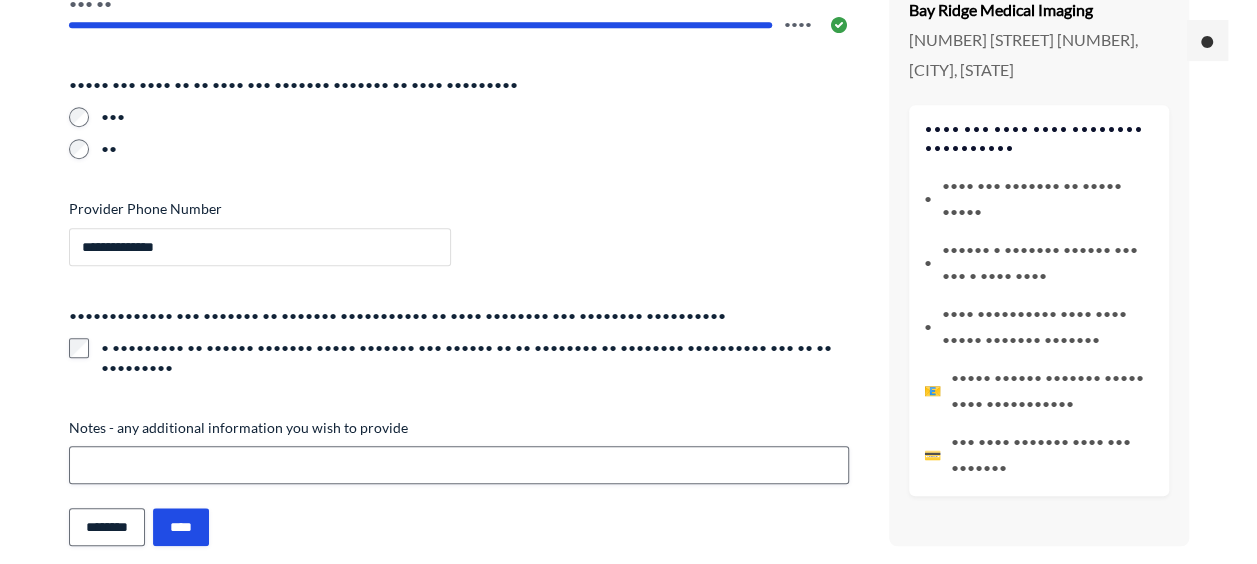 click on "••••••••••••••" at bounding box center (260, 247) 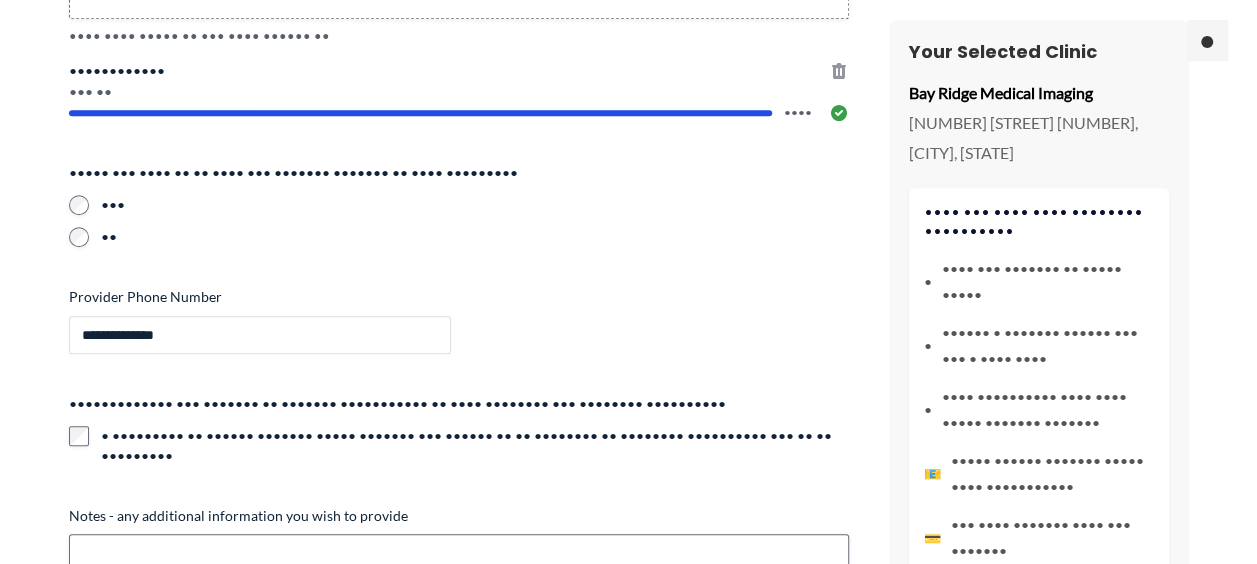 scroll, scrollTop: 758, scrollLeft: 0, axis: vertical 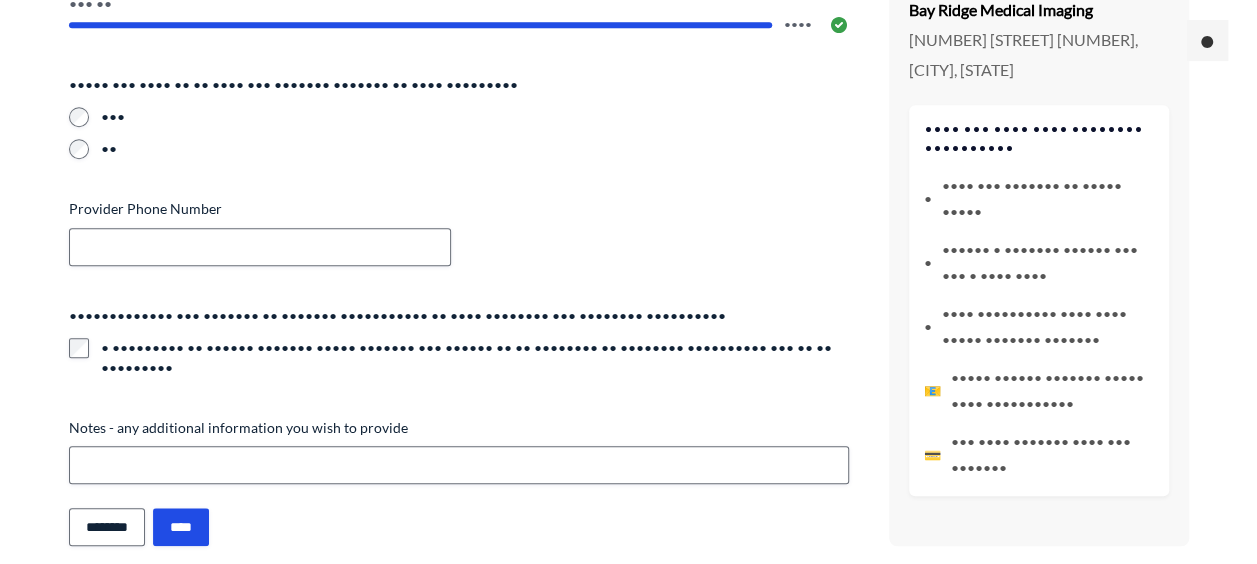 click on "••••• ••••••••••• •• ••• •••• • •••••••• •••• • ••••••••• ••••••••••
• ••• •••••• •• •••••••••• •••••••••
•• •••••• ••• •• ••••••••• • ••••• •••• •• •••• •••
• ••••• •••• • •••••••• ••• •• •••••••••••••••
••••••• ••••• •••• •••••••••• ••••••••••••••••••••••• ••• ••••••• •••••••••• ••••• ••••••••••••••••• •••••••••••••••••••• ••••••••••••• ••••• •••• •••• ••••••••• •••••••••• •••• ••••• •• •••••• •••• ••••••• ••• •••• •••••••• ••• •••••••••••
••••••• •••• ••••••••
•••• ••••••••
•••• • ••••••• ••••••••
••••••• ••••• •• •••••••••••• •••••••••• •••••• •••••• ••• ••••••• ••••• ••• •••••••• •••• •••• ••••••• •• ••• •• • ••••••• •• ••• •••••••••••• •••• •••• •••••• •••••• ••••••• ••• •••• ••••• ••• ••••• •••• ••••••• ••• •••• •• ••• •••• ••• ••• •••••••• ••••••••• •••• ••• ••••• ••••••••••
•••• ••••• •••• ••
•••••• •••••" at bounding box center [459, -43] 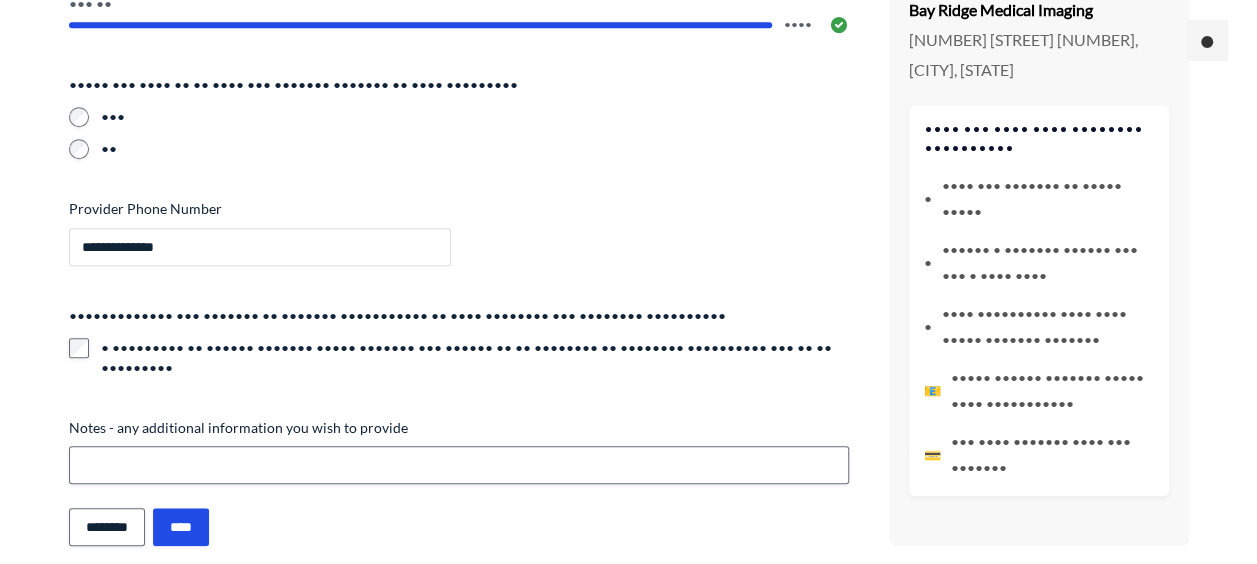 click on "••••••••••••••" at bounding box center [260, 247] 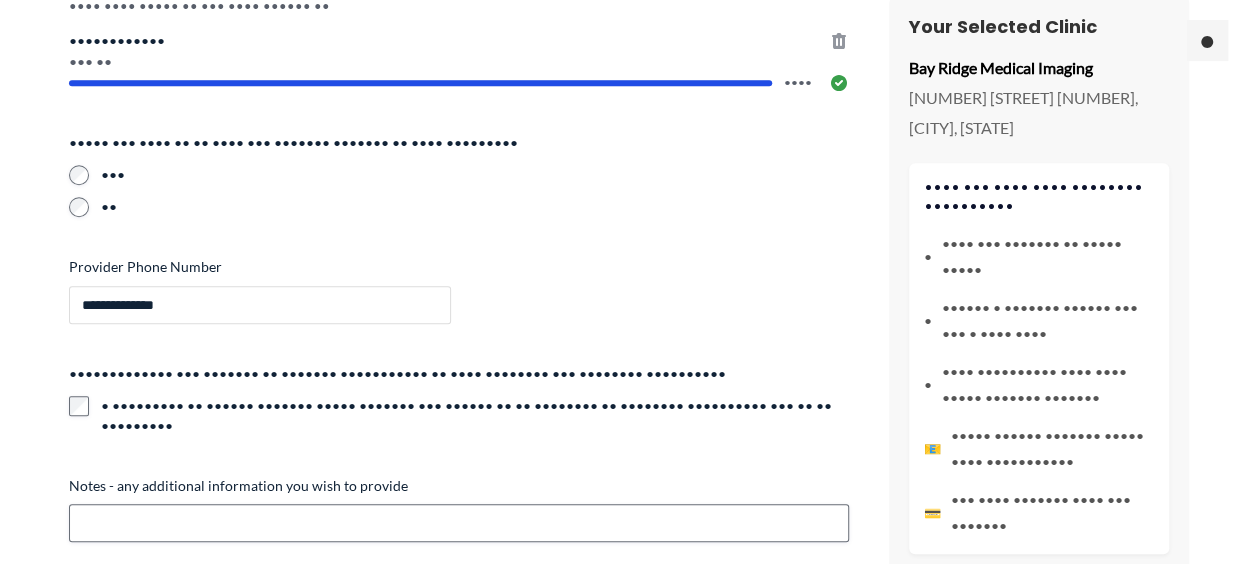 scroll, scrollTop: 758, scrollLeft: 0, axis: vertical 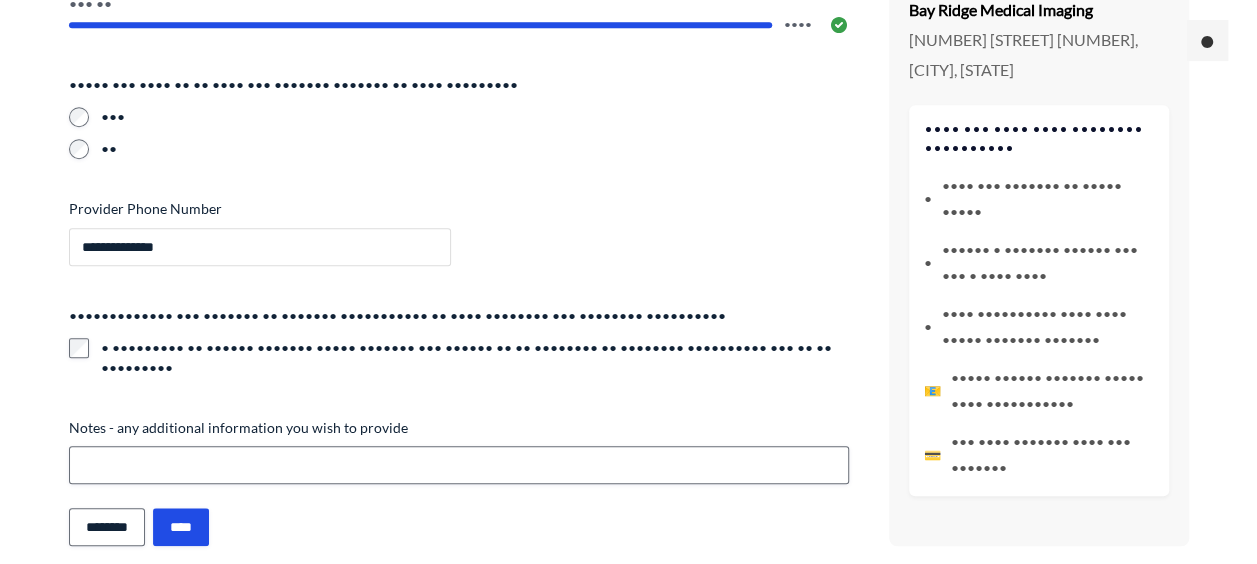 click on "••••••••••••••" at bounding box center (260, 247) 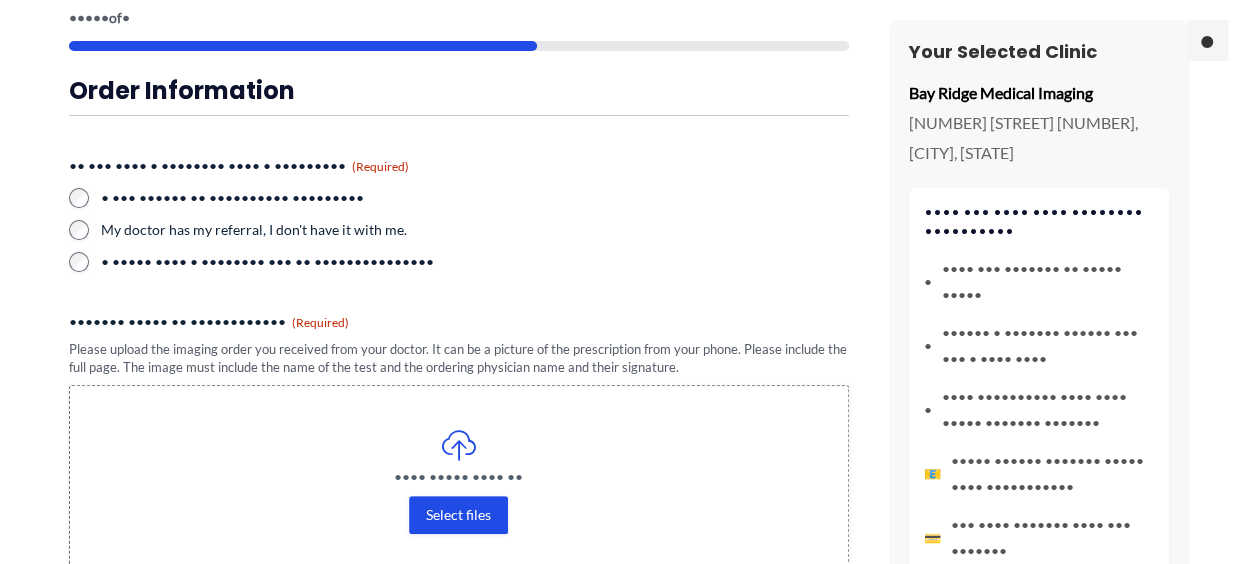 scroll, scrollTop: 112, scrollLeft: 0, axis: vertical 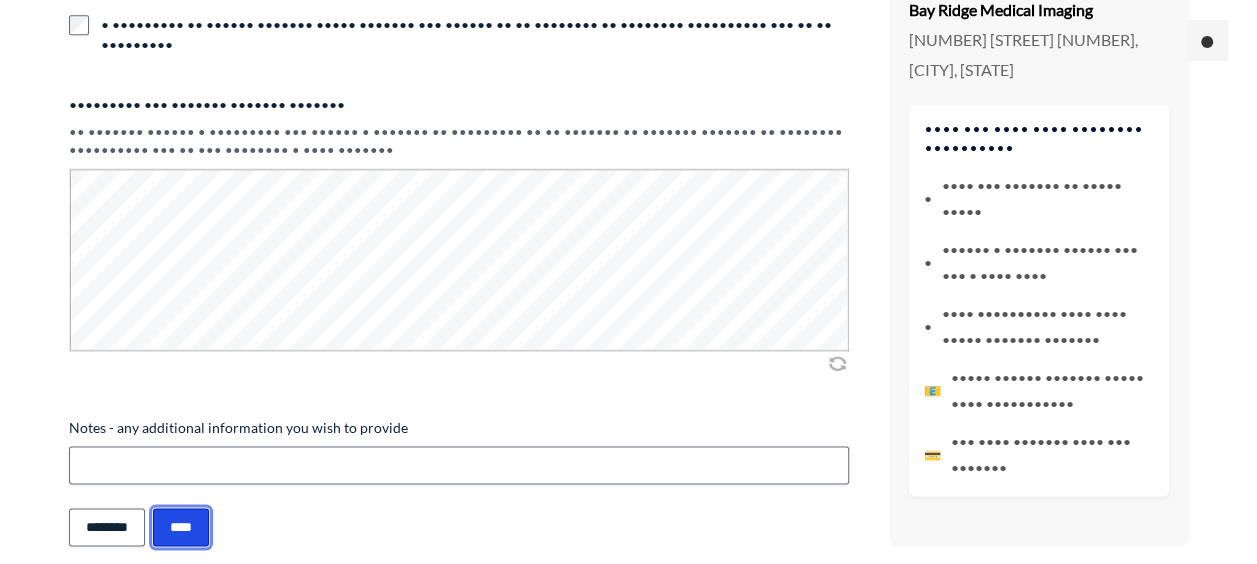 click on "****" at bounding box center [181, 527] 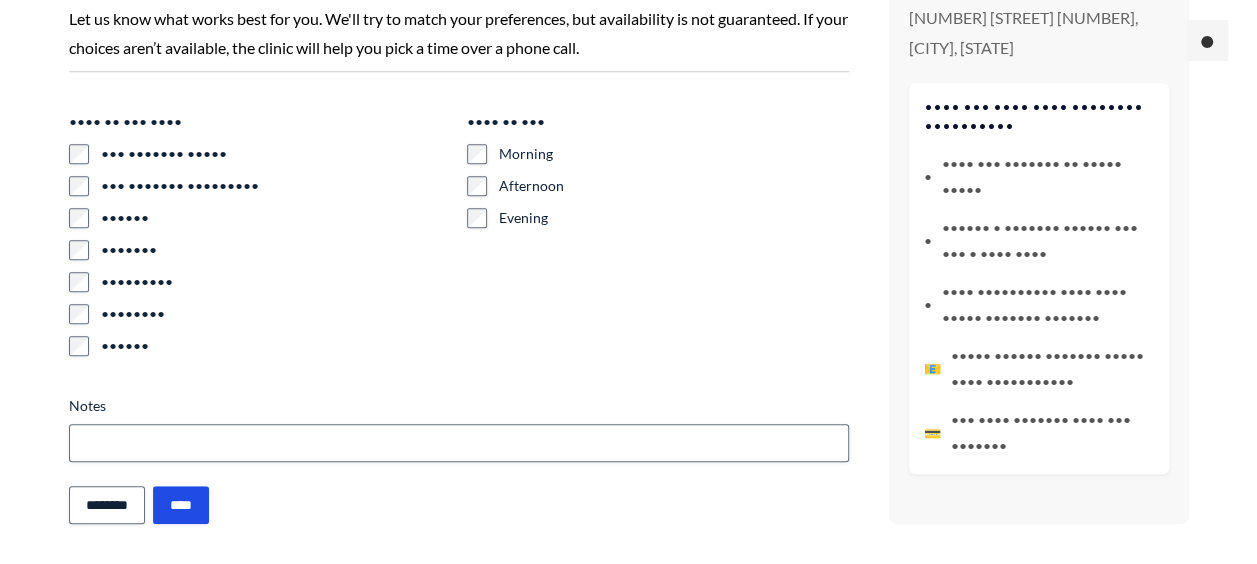 scroll, scrollTop: 2384, scrollLeft: 0, axis: vertical 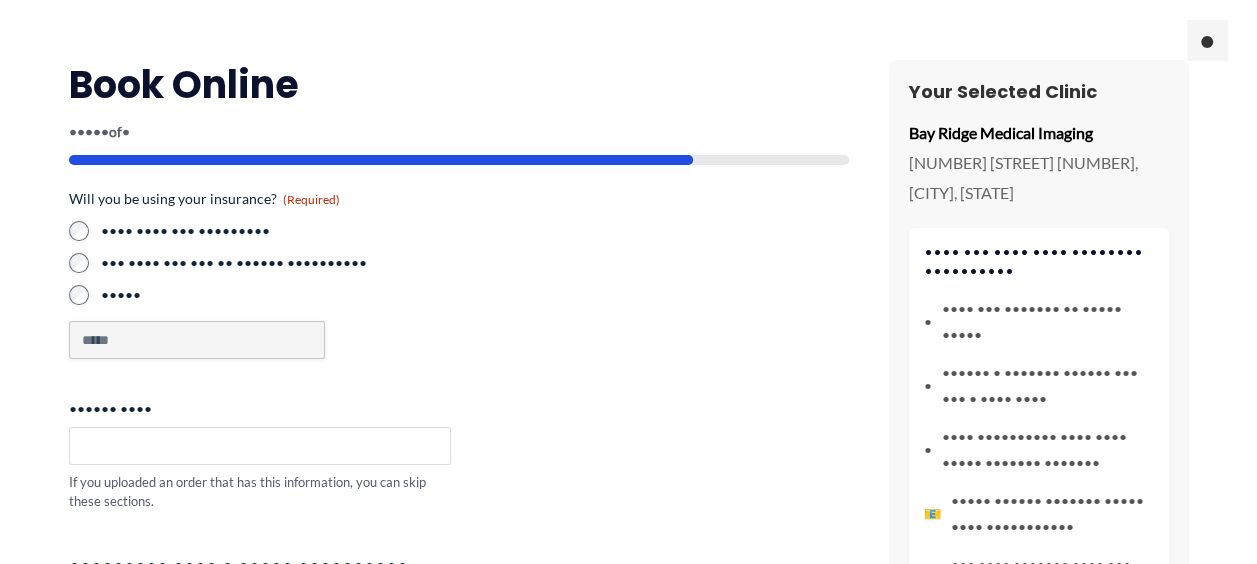 click on "•••••• ••••" at bounding box center [260, 446] 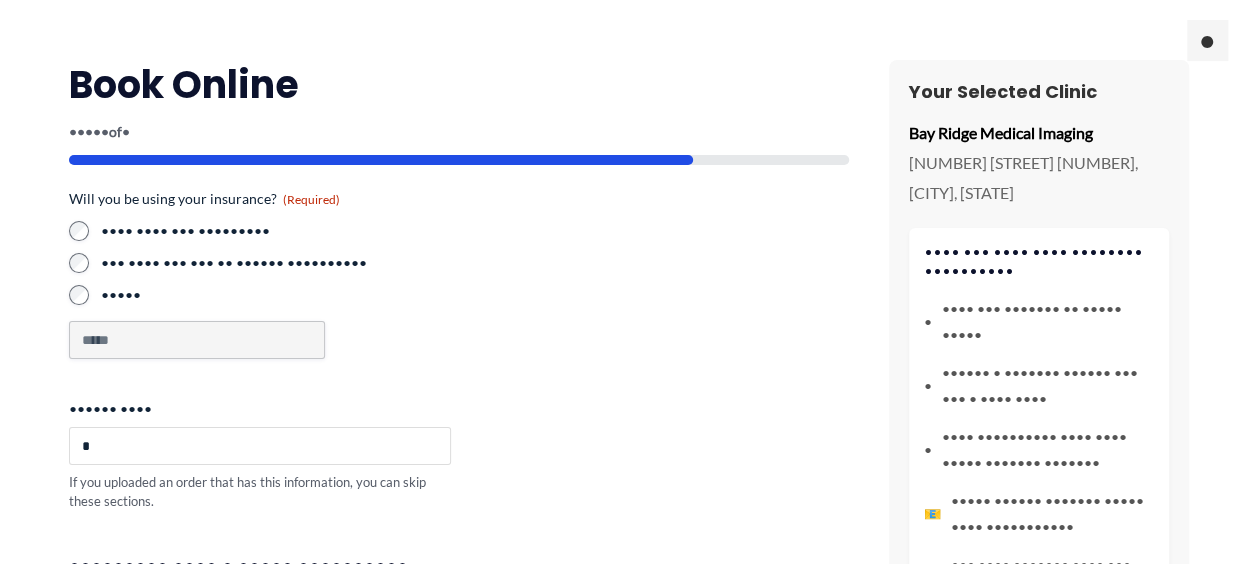 click on "•" at bounding box center [260, 446] 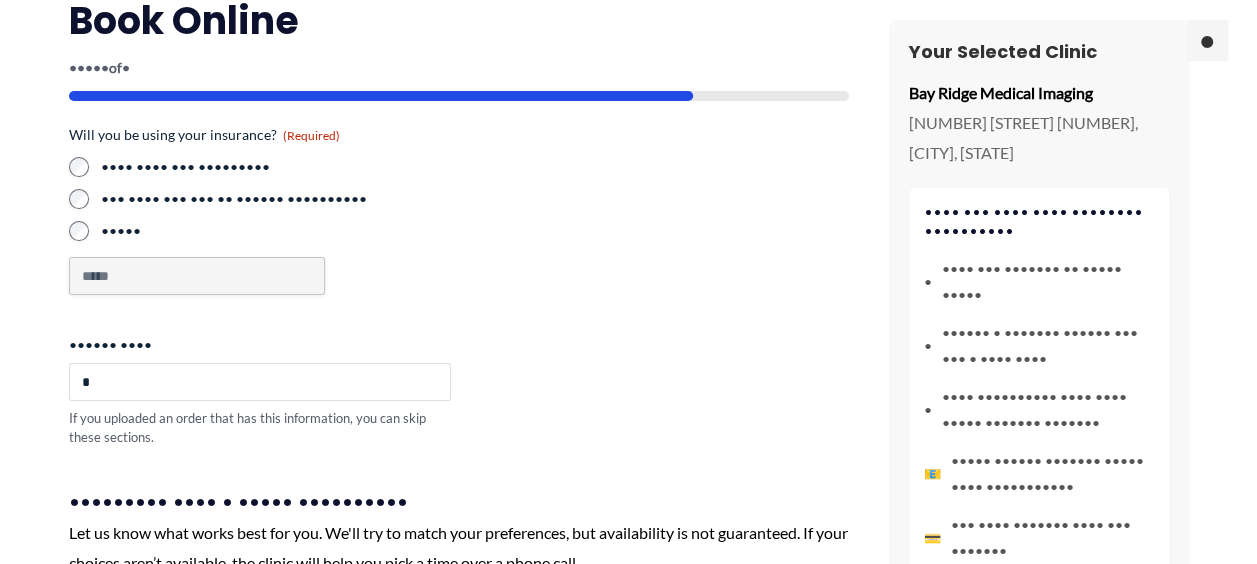 scroll, scrollTop: 0, scrollLeft: 0, axis: both 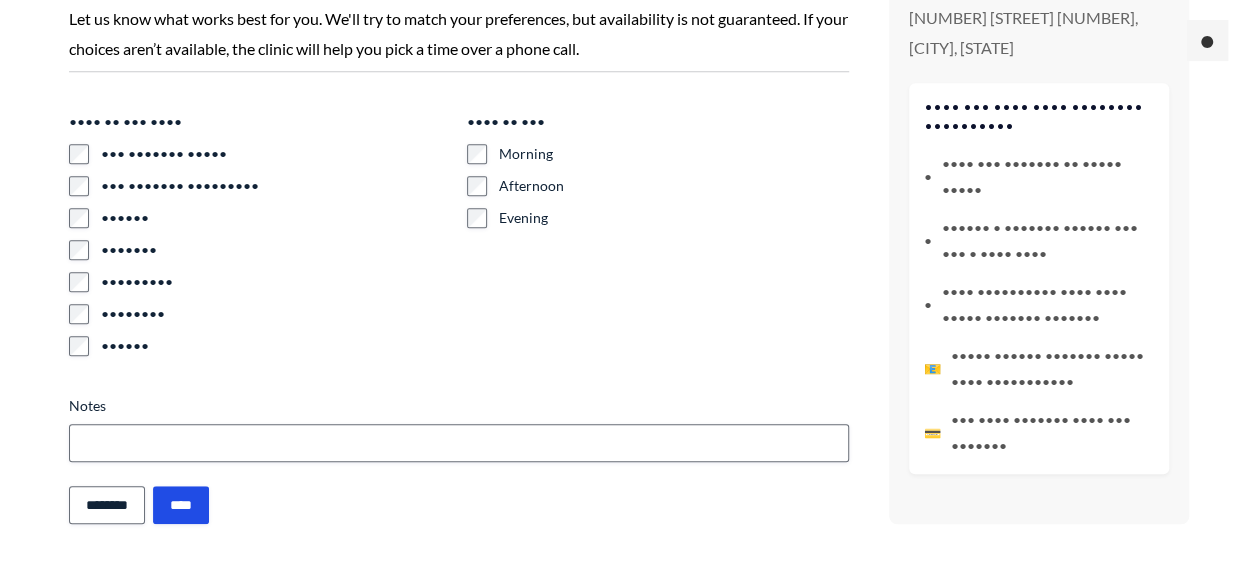 type on "••••••••••••" 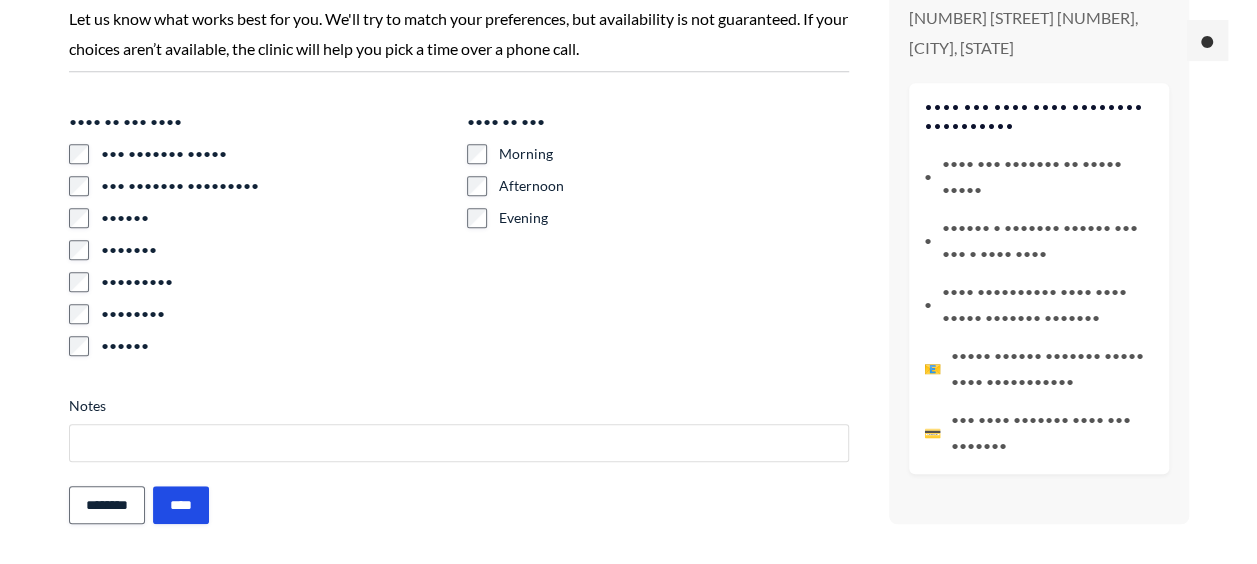 click on "Notes" at bounding box center [459, 443] 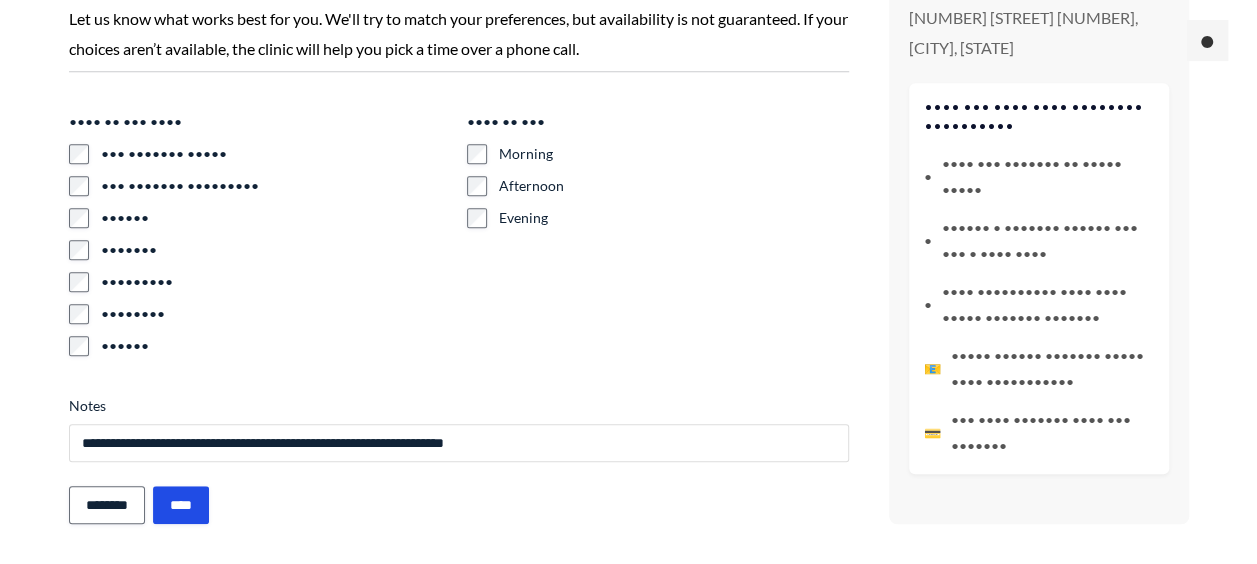type on "••••••••••••••••••••••••••••••••••••••••••••••••••••••••••••••••••••••••" 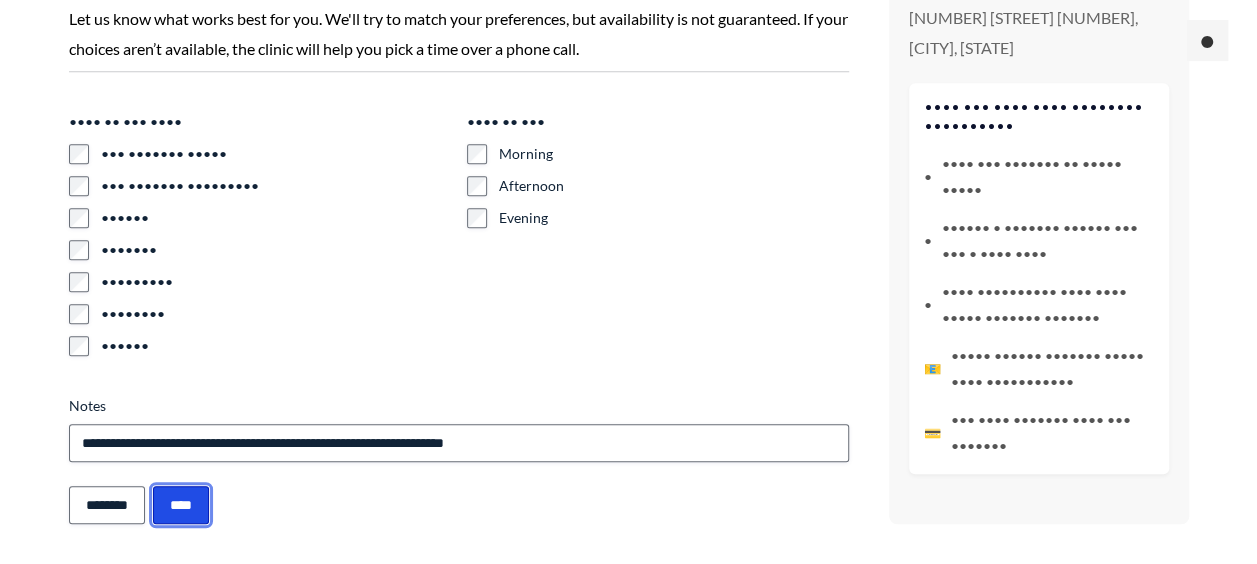 click on "****" at bounding box center [181, 505] 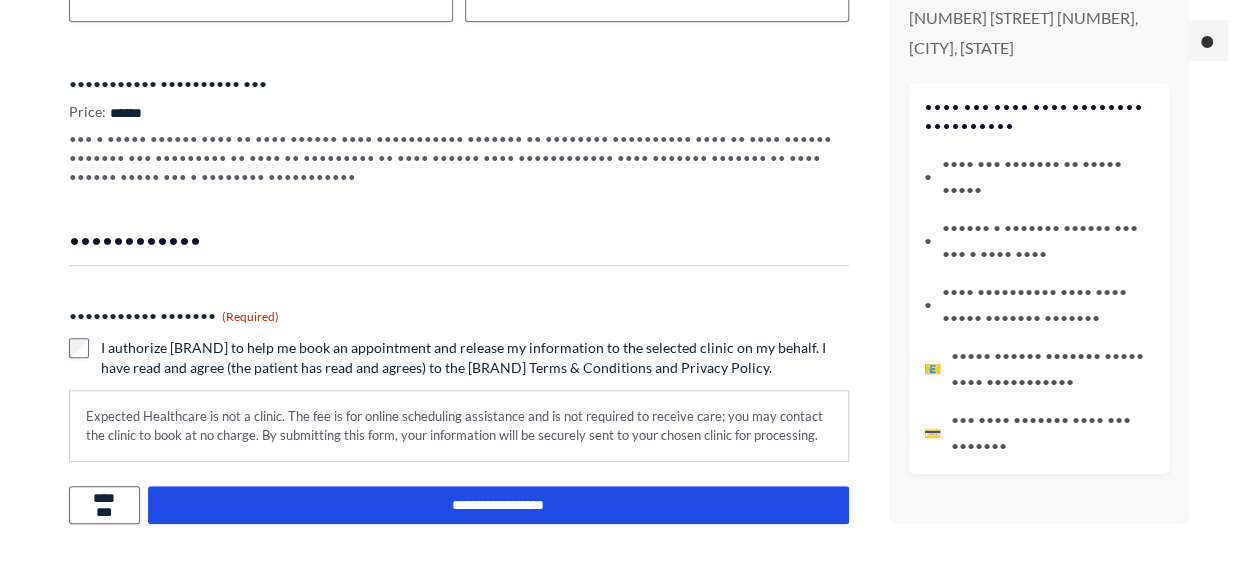 scroll, scrollTop: 1472, scrollLeft: 0, axis: vertical 